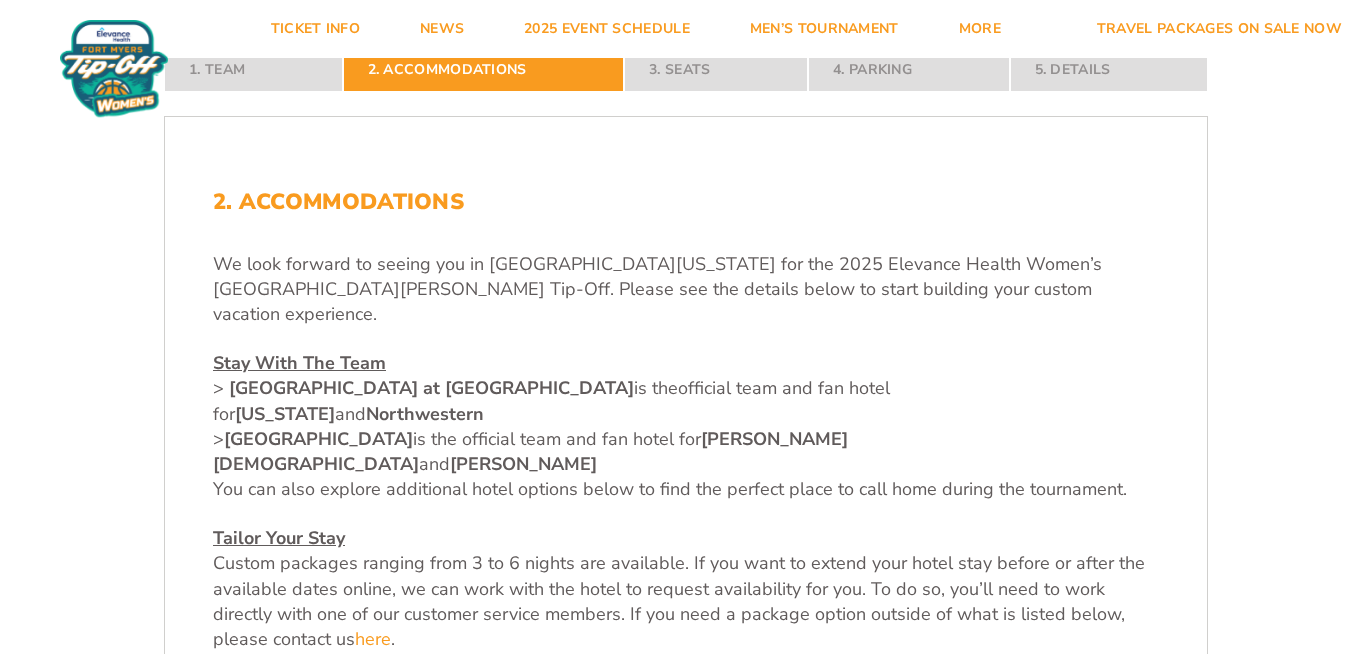 scroll, scrollTop: 0, scrollLeft: 0, axis: both 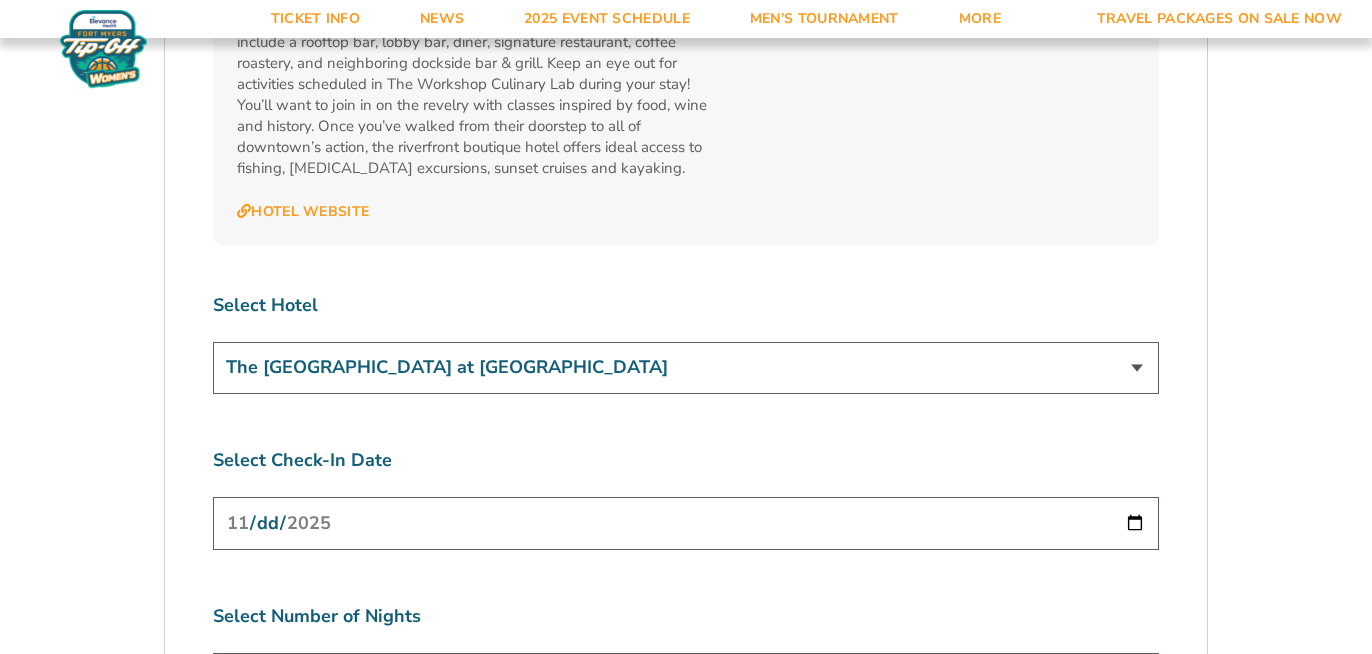 click on "[DATE]" at bounding box center [686, 523] 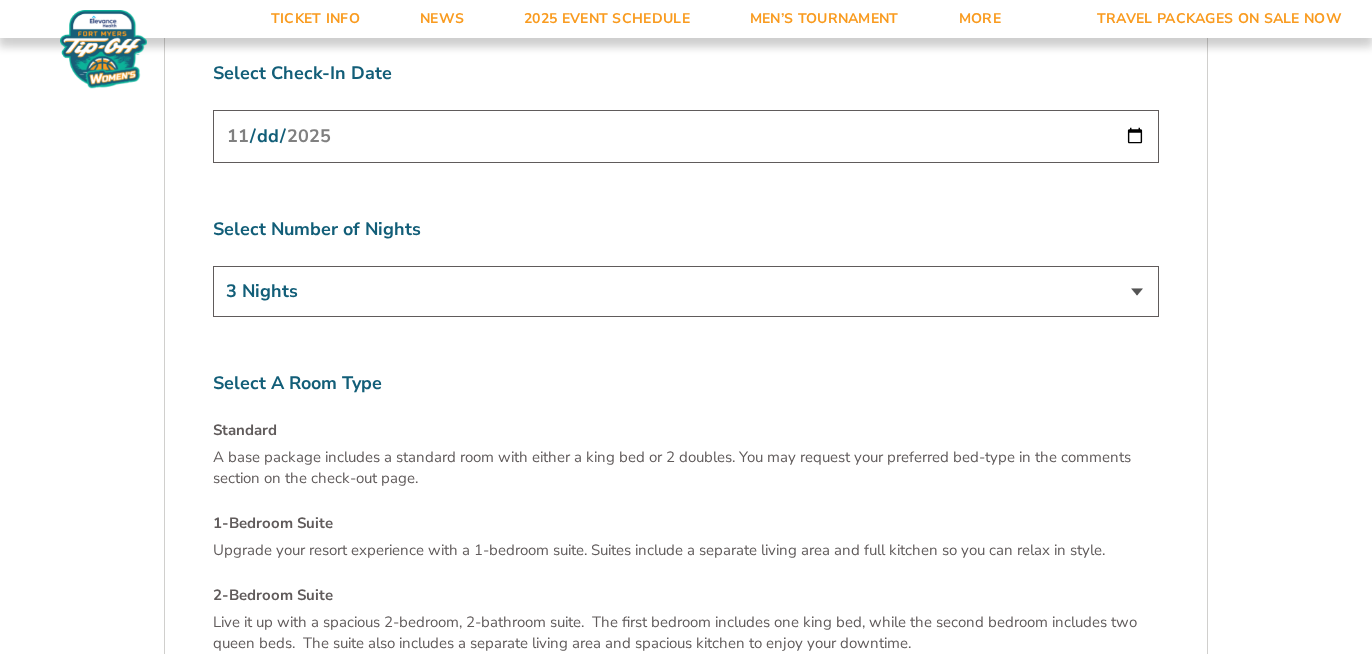 scroll, scrollTop: 7701, scrollLeft: 0, axis: vertical 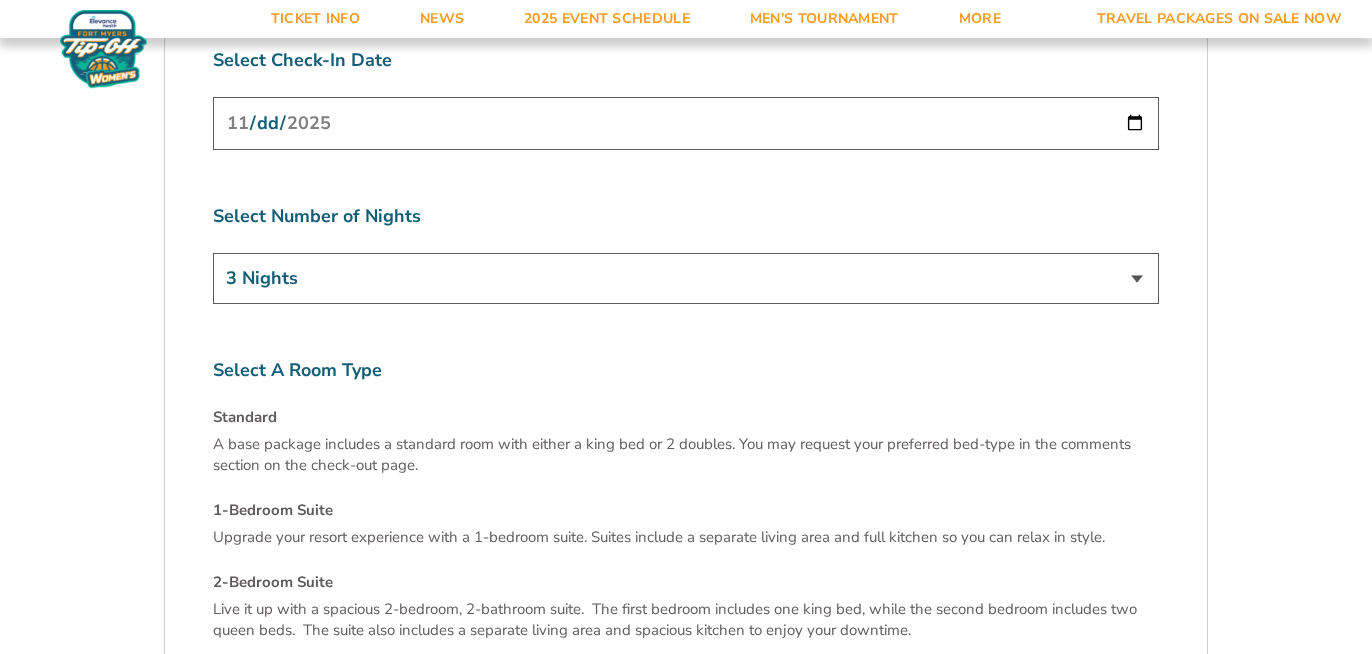 click on "Continue To Seats" at bounding box center (1060, 822) 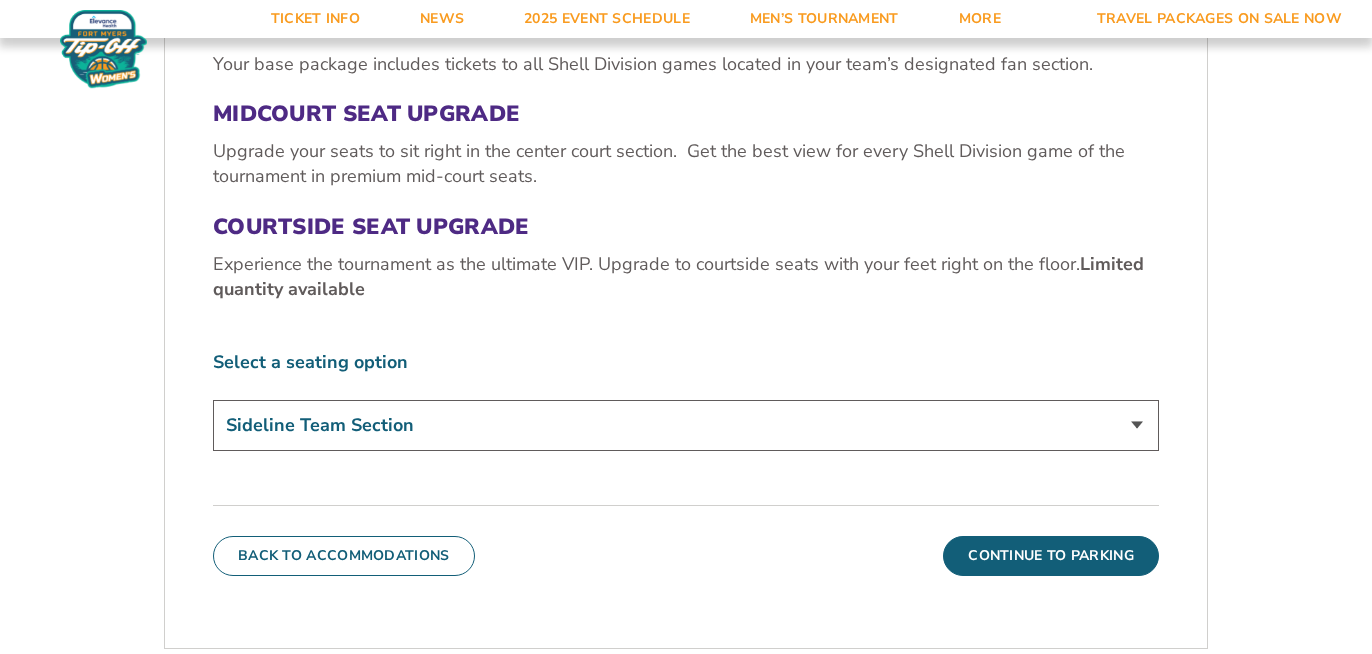 scroll, scrollTop: 776, scrollLeft: 0, axis: vertical 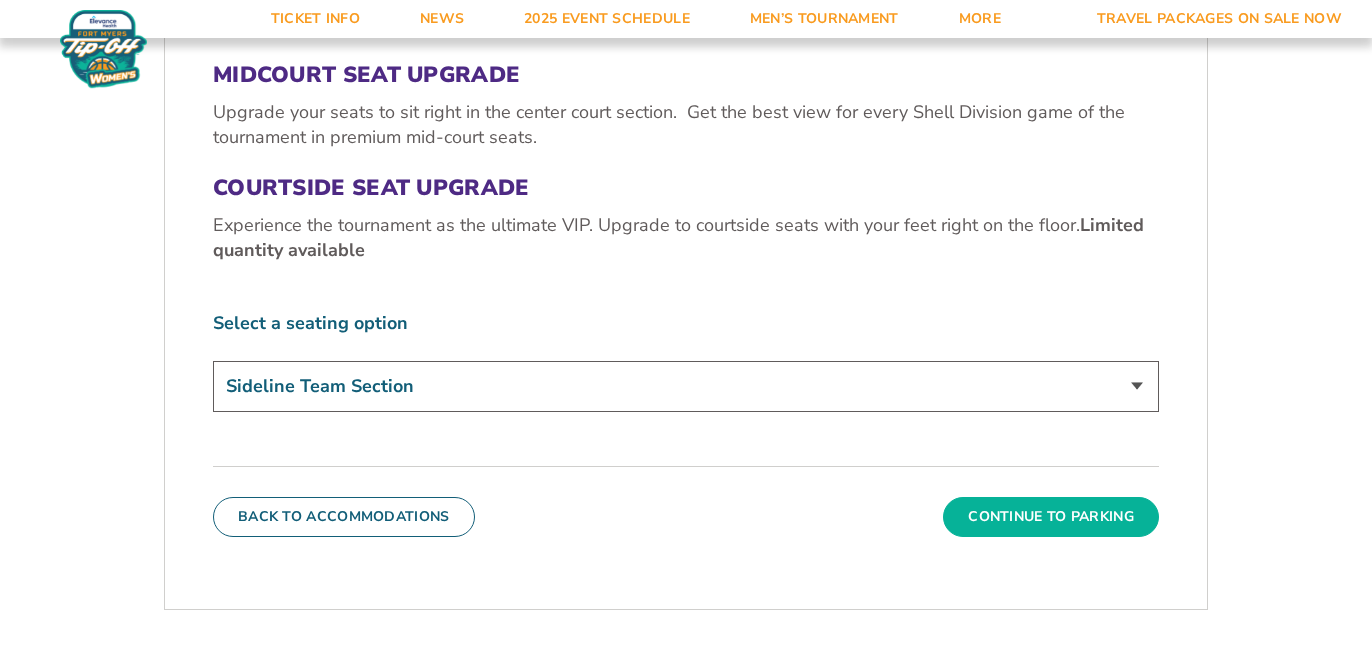 click on "Continue To Parking" at bounding box center (1051, 517) 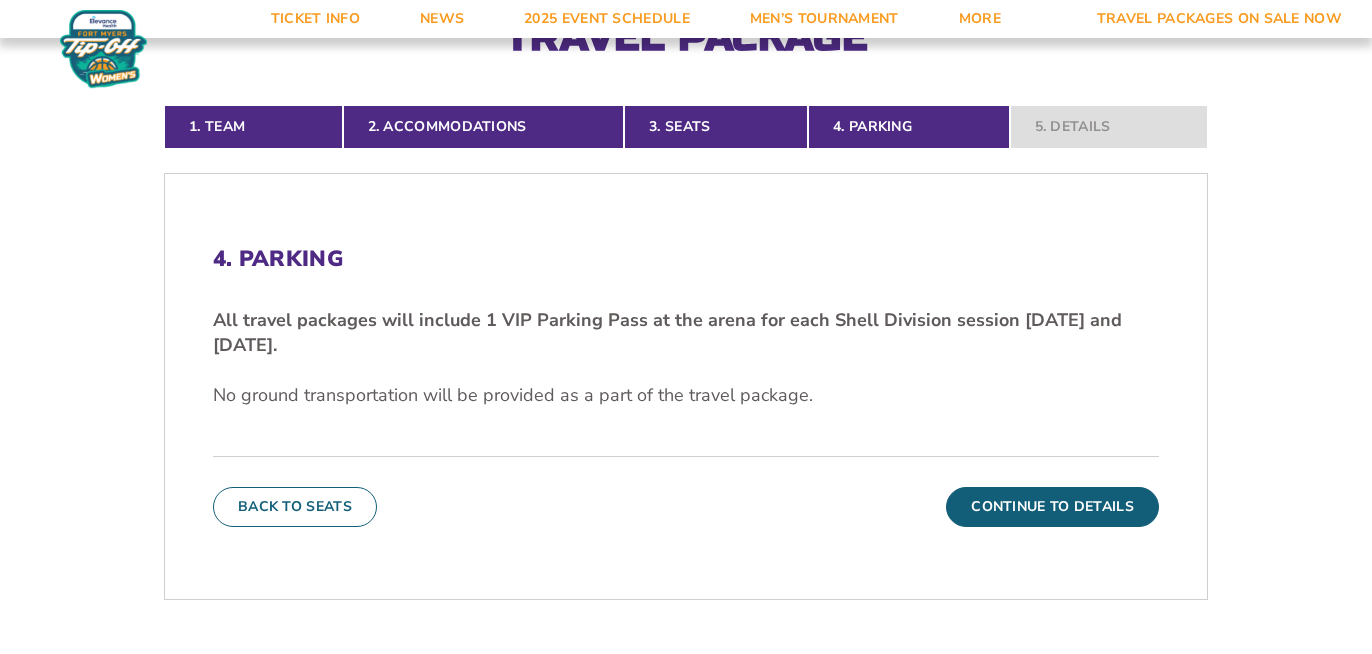 scroll, scrollTop: 441, scrollLeft: 0, axis: vertical 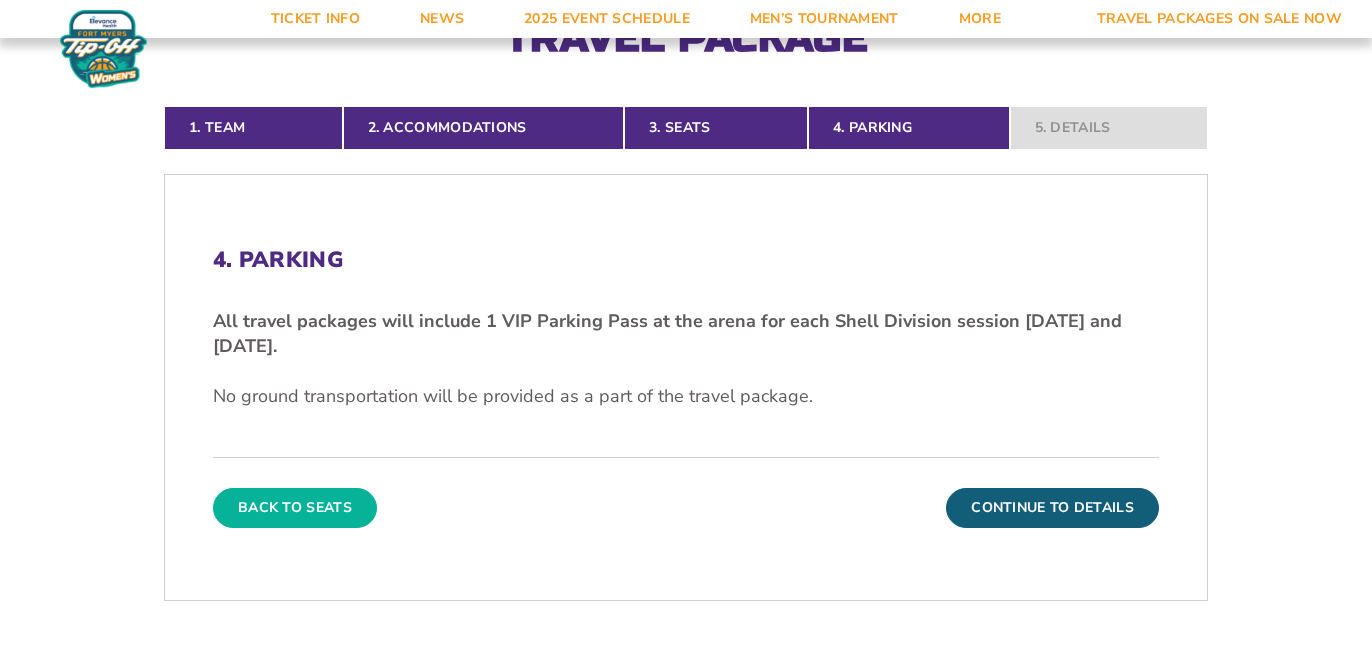 click on "Back To Seats" at bounding box center [295, 508] 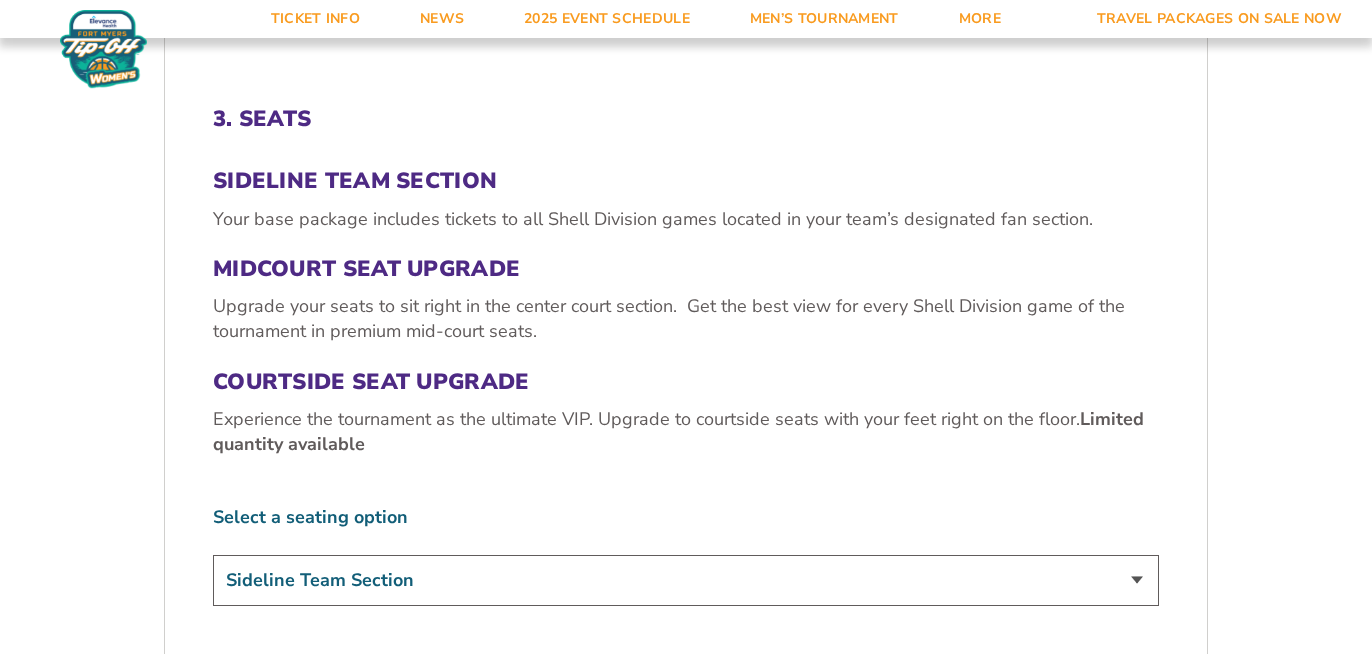 scroll, scrollTop: 708, scrollLeft: 0, axis: vertical 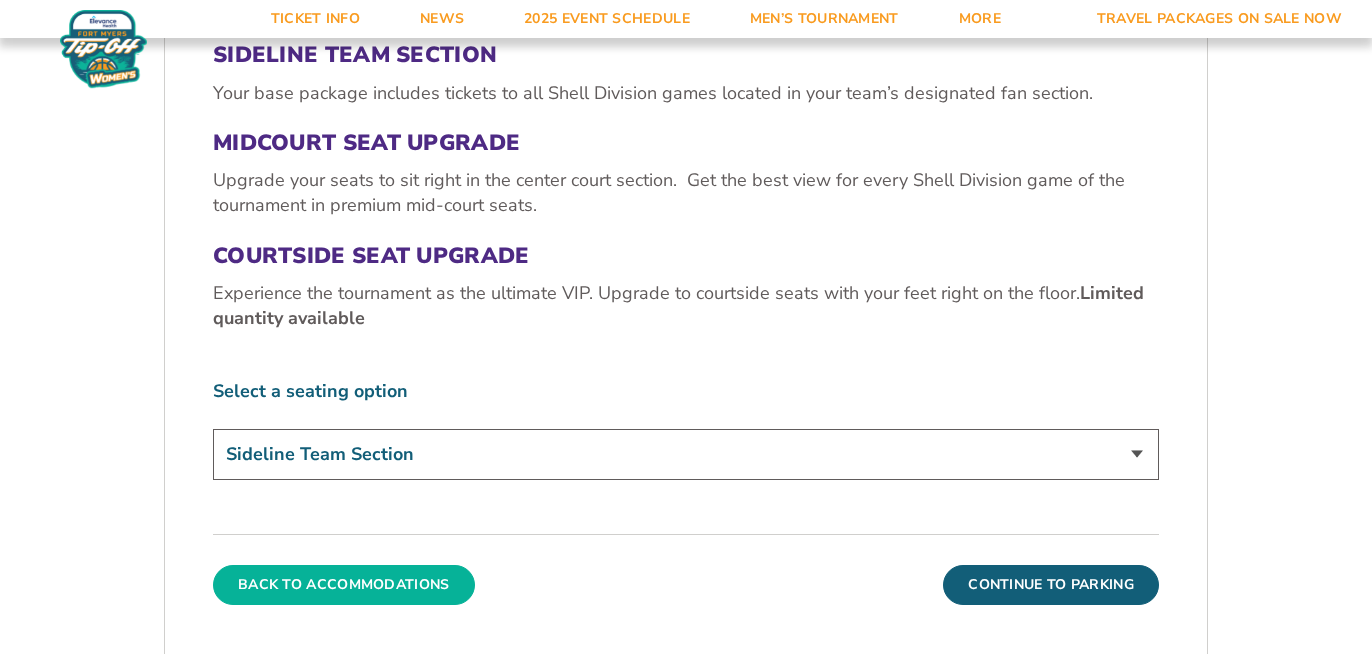 click on "Back To Accommodations" at bounding box center (344, 585) 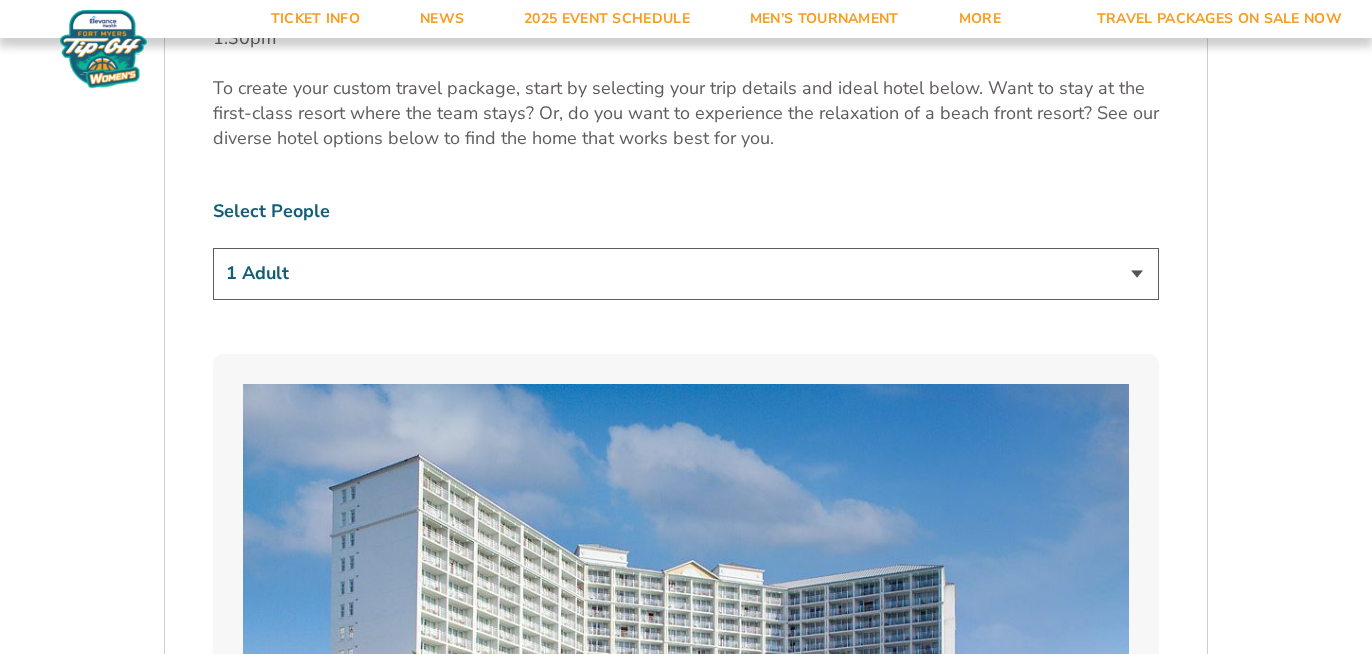 scroll, scrollTop: 1108, scrollLeft: 0, axis: vertical 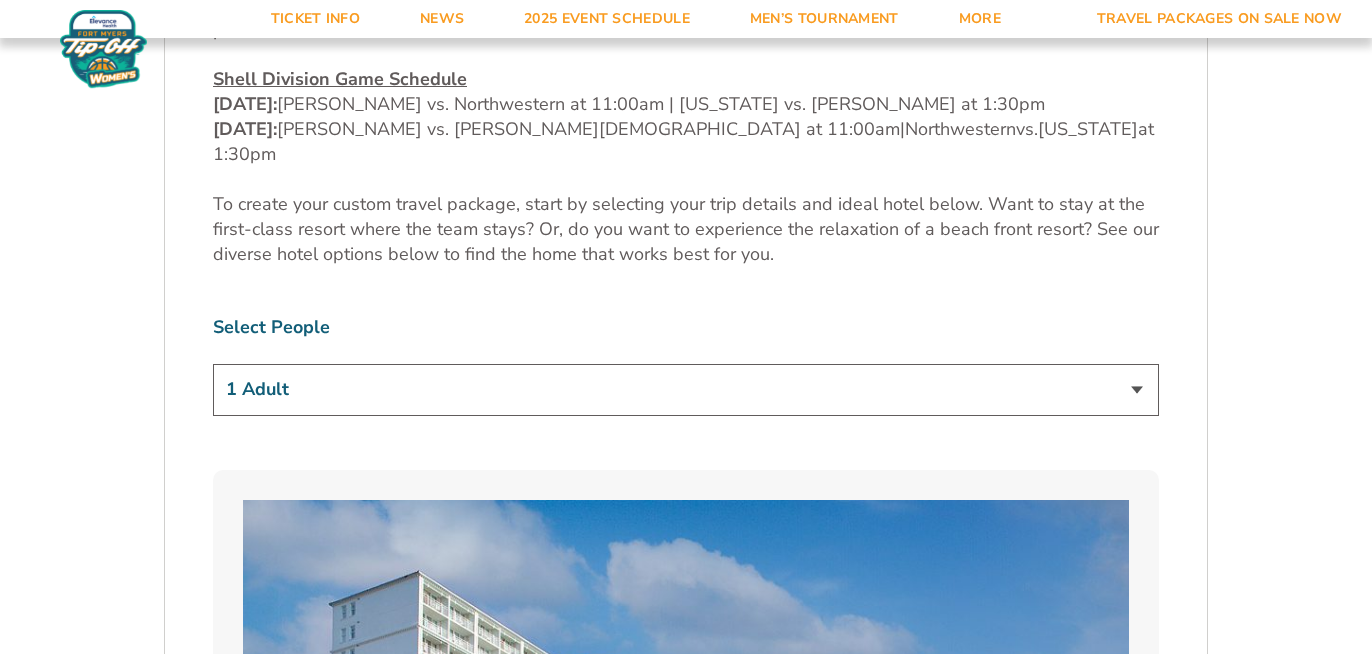 click on "1 Adult
2 Adults
3 Adults
4 Adults
2 Adults + 1 Child
2 Adults + 2 Children
2 Adults + 3 Children" at bounding box center [686, 389] 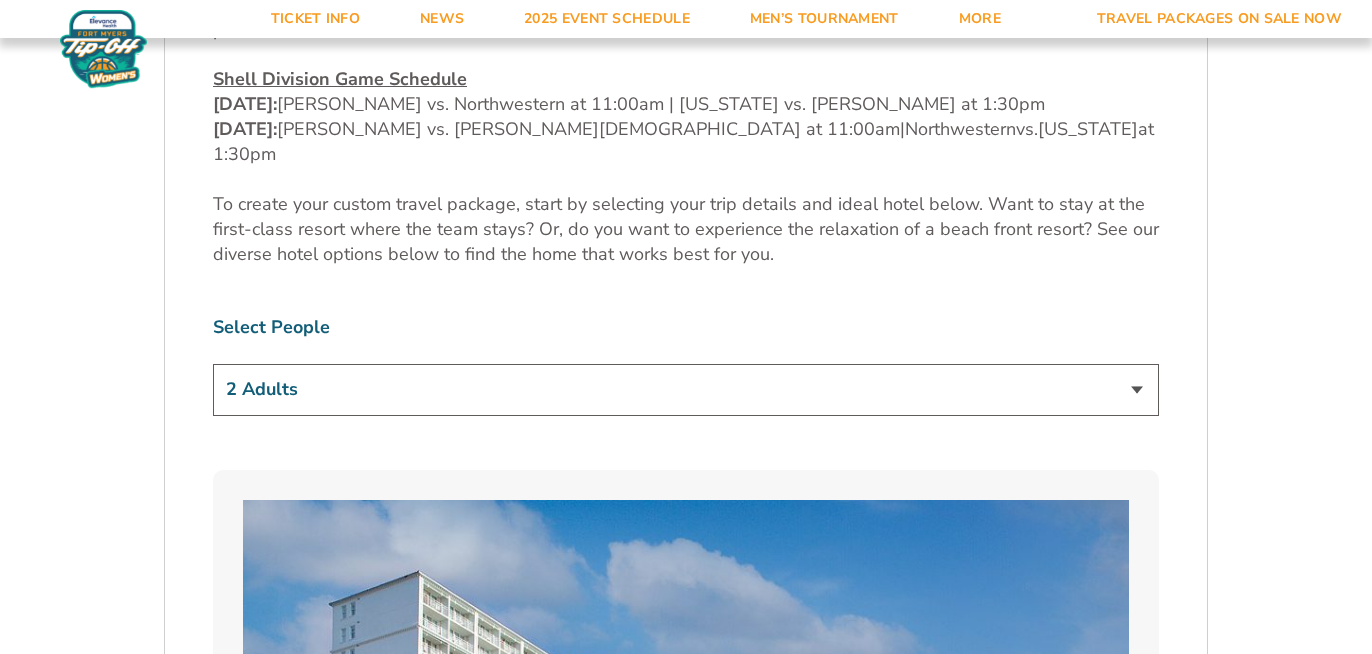 click on "1 Adult
2 Adults
3 Adults
4 Adults
2 Adults + 1 Child
2 Adults + 2 Children
2 Adults + 3 Children" at bounding box center [686, 389] 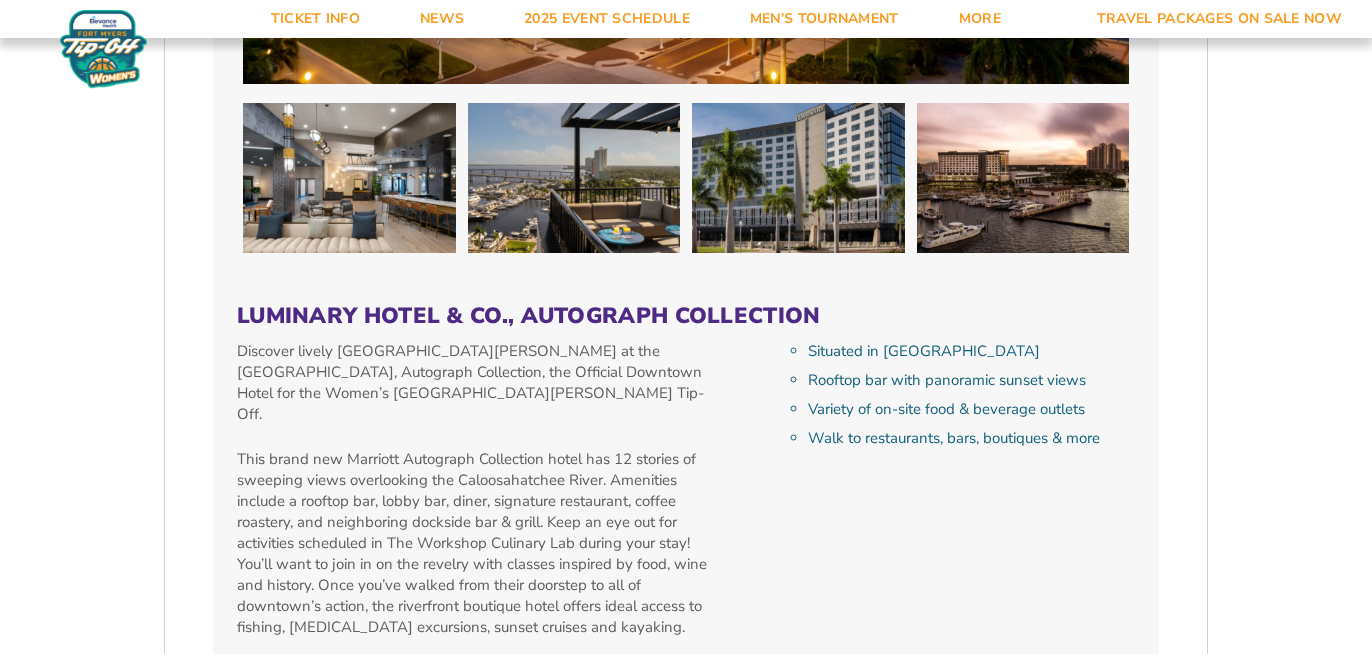 scroll, scrollTop: 7242, scrollLeft: 0, axis: vertical 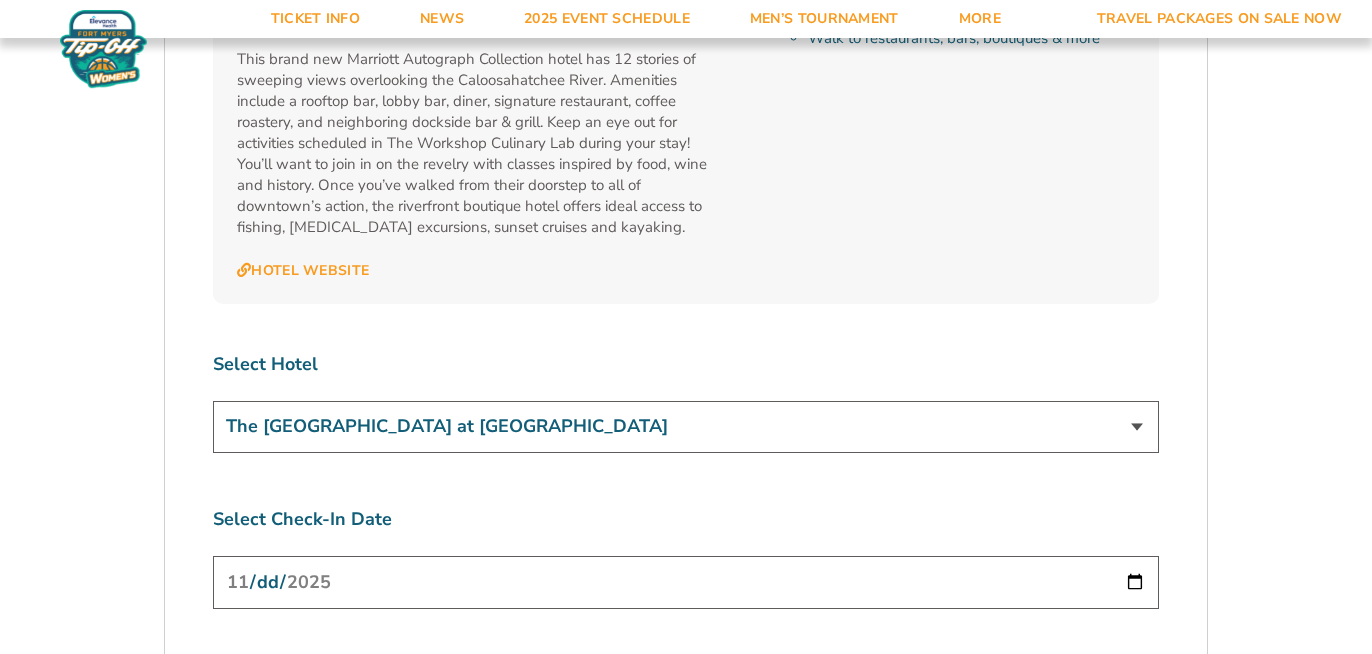 click on "3 Nights
4 Nights
5 Nights
6 Nights" at bounding box center [686, 737] 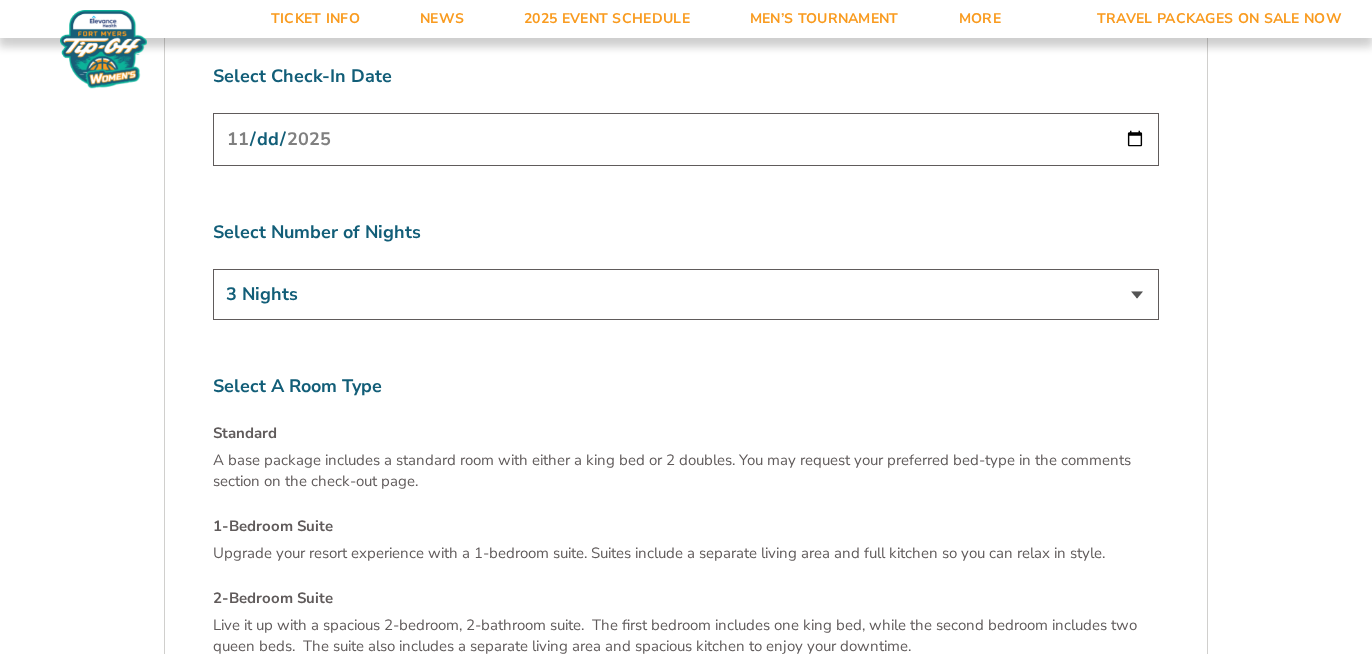 scroll, scrollTop: 7708, scrollLeft: 0, axis: vertical 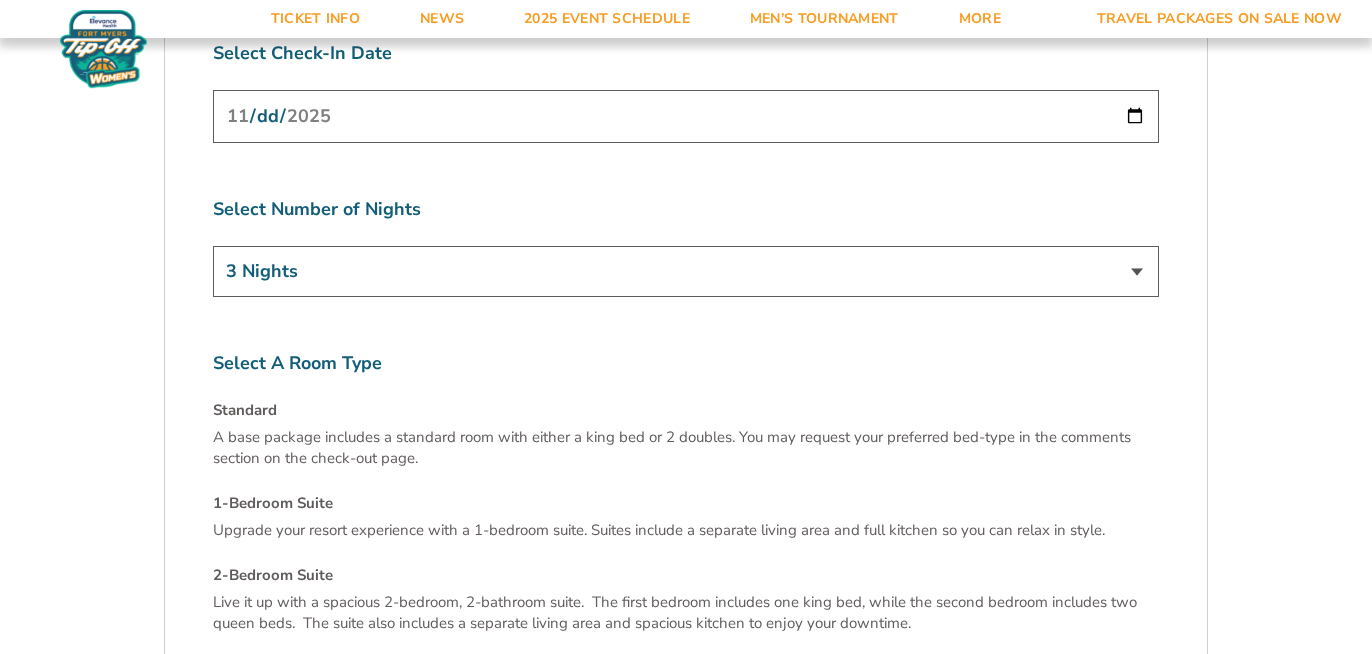 click on "Continue To Seats" at bounding box center [1060, 815] 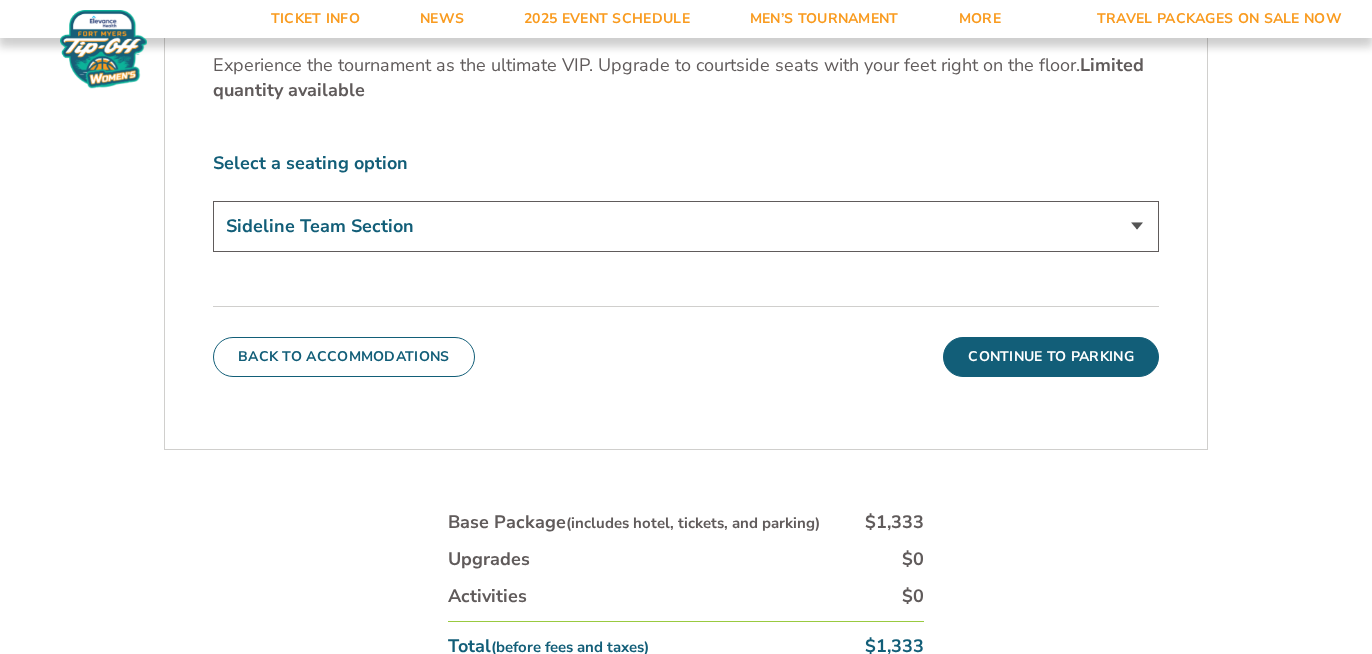 scroll, scrollTop: 976, scrollLeft: 0, axis: vertical 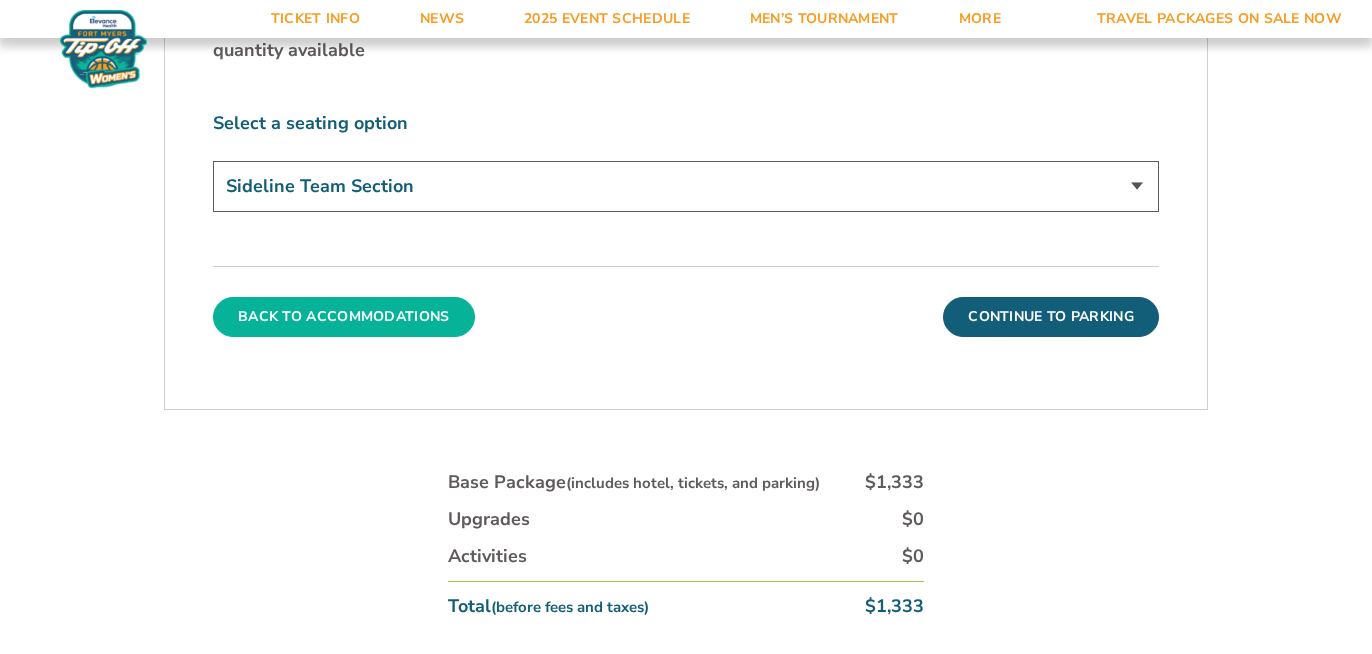 click on "Back To Accommodations" at bounding box center (344, 317) 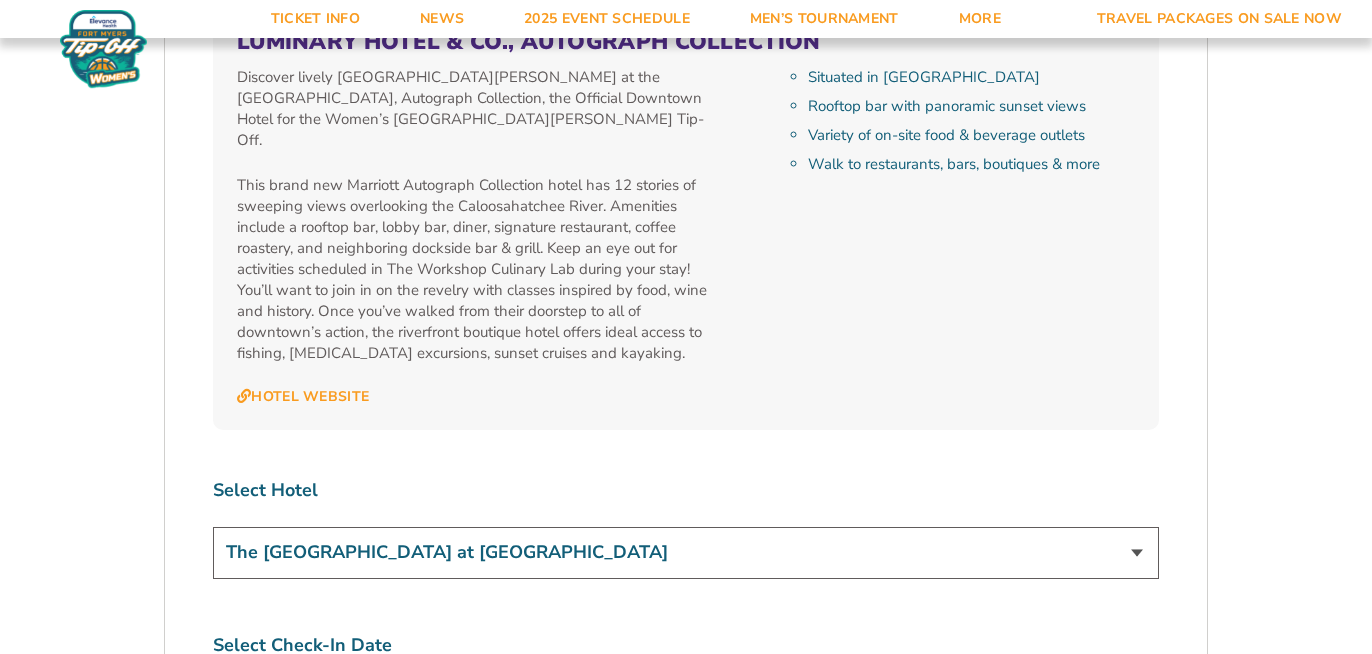 scroll, scrollTop: 7108, scrollLeft: 0, axis: vertical 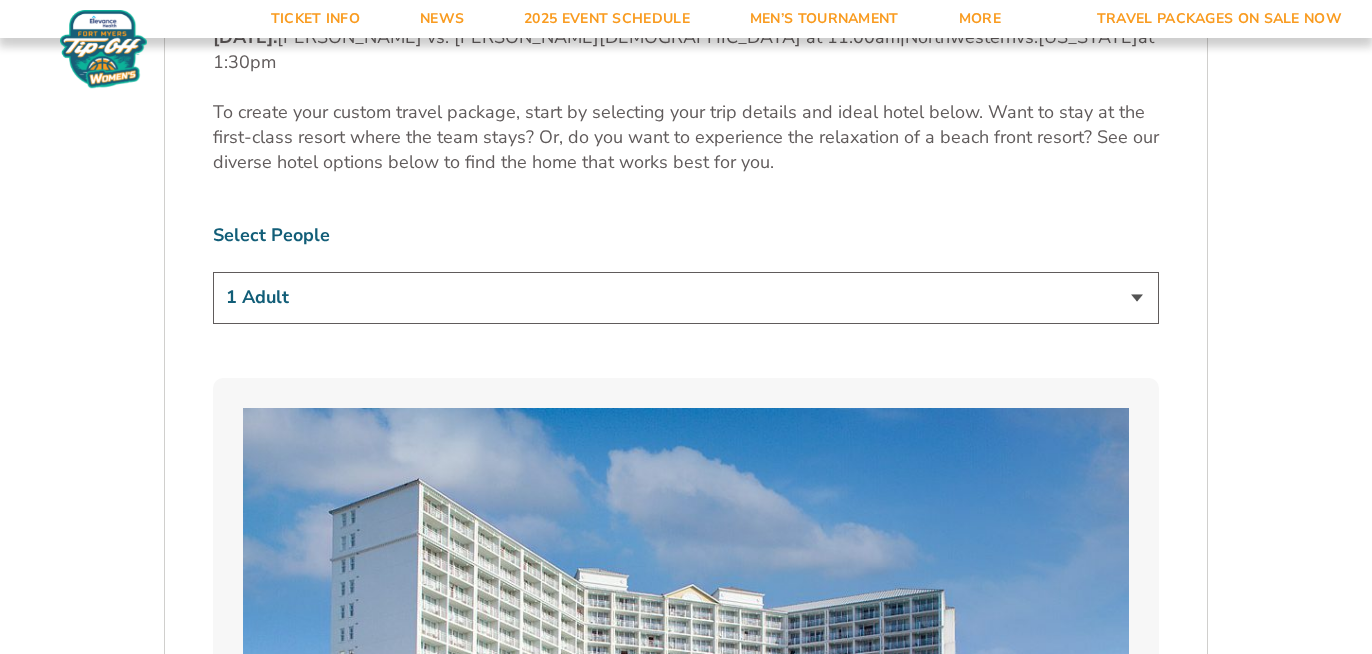 click on "1 Adult
2 Adults
3 Adults
4 Adults
2 Adults + 1 Child
2 Adults + 2 Children
2 Adults + 3 Children" at bounding box center (686, 297) 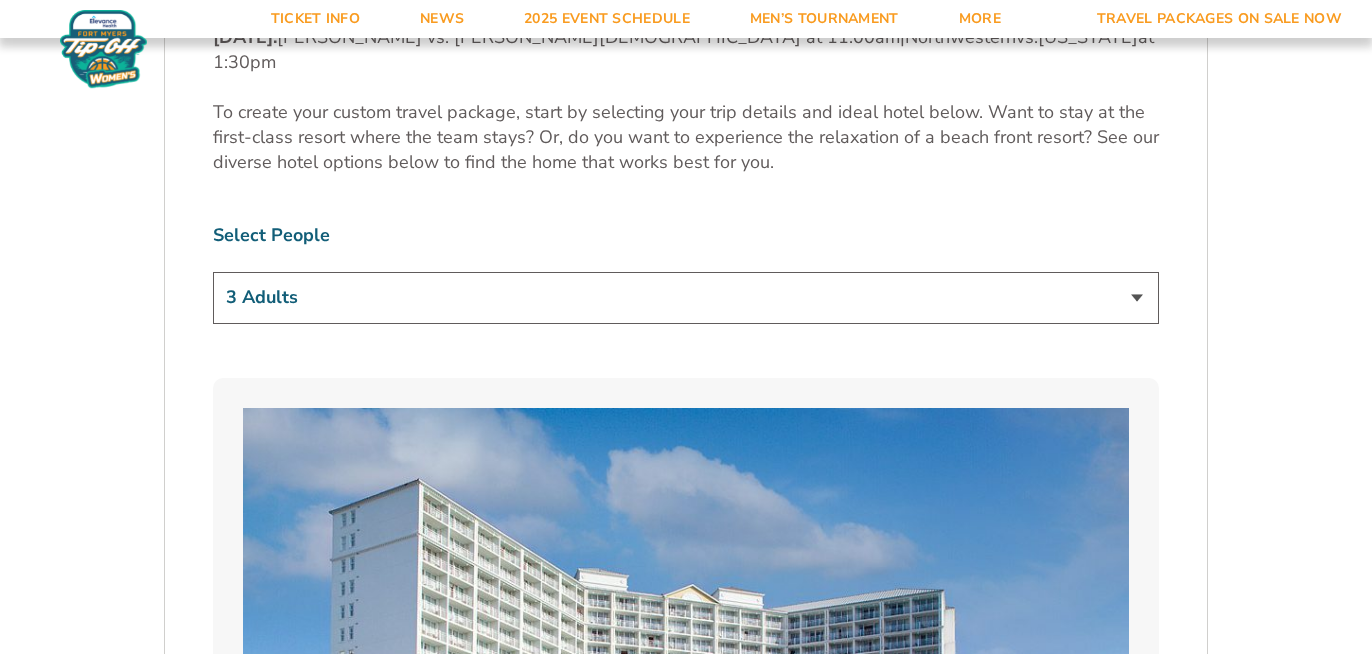 click on "1 Adult
2 Adults
3 Adults
4 Adults
2 Adults + 1 Child
2 Adults + 2 Children
2 Adults + 3 Children" at bounding box center [686, 297] 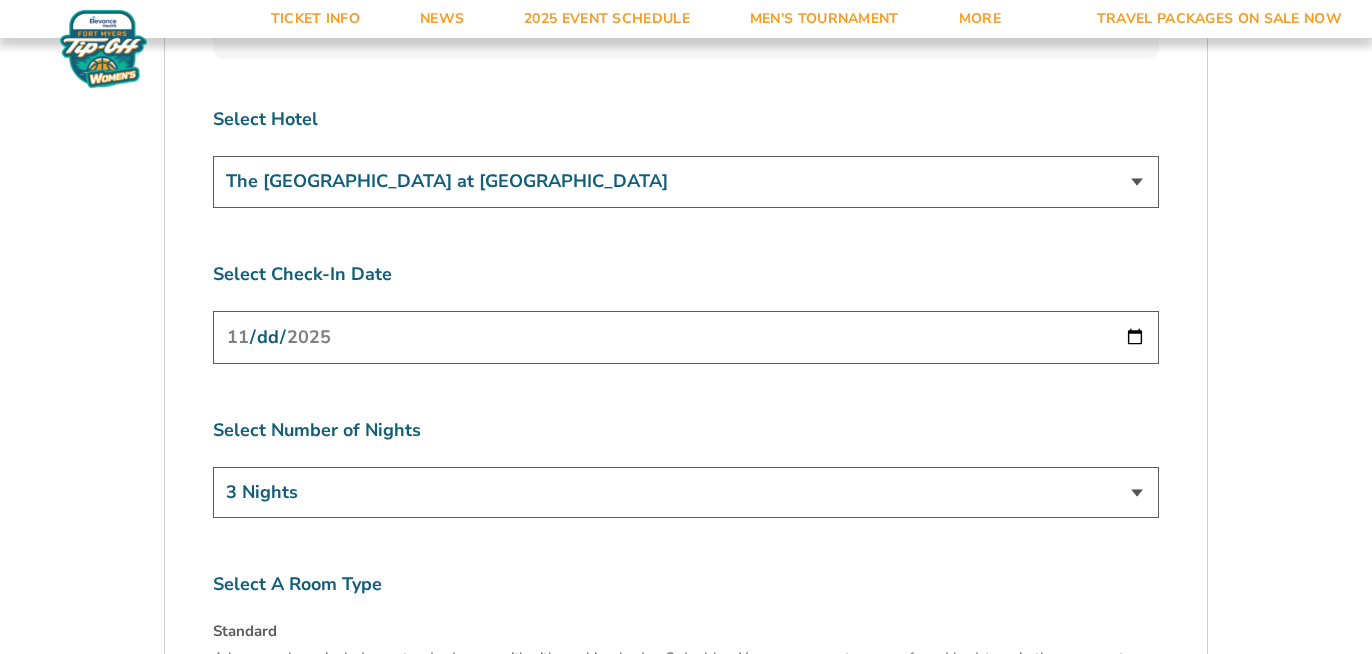 scroll, scrollTop: 7800, scrollLeft: 0, axis: vertical 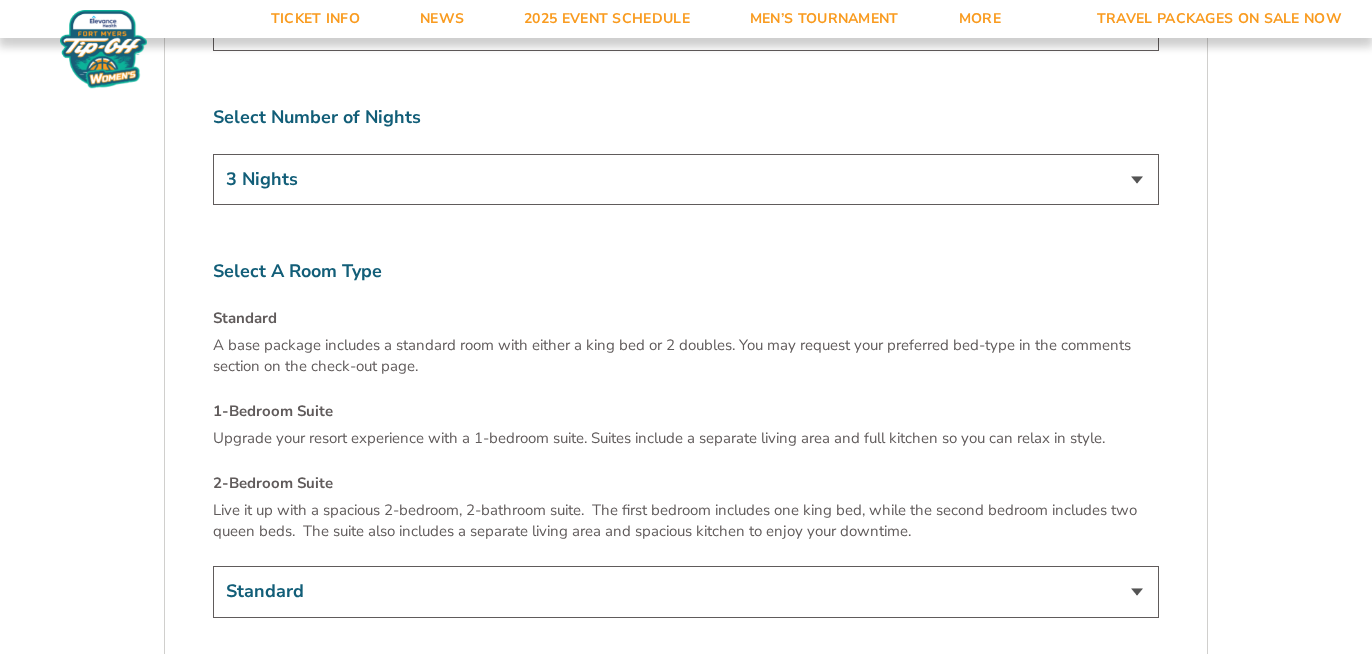 click on "Continue To Seats" at bounding box center (1060, 723) 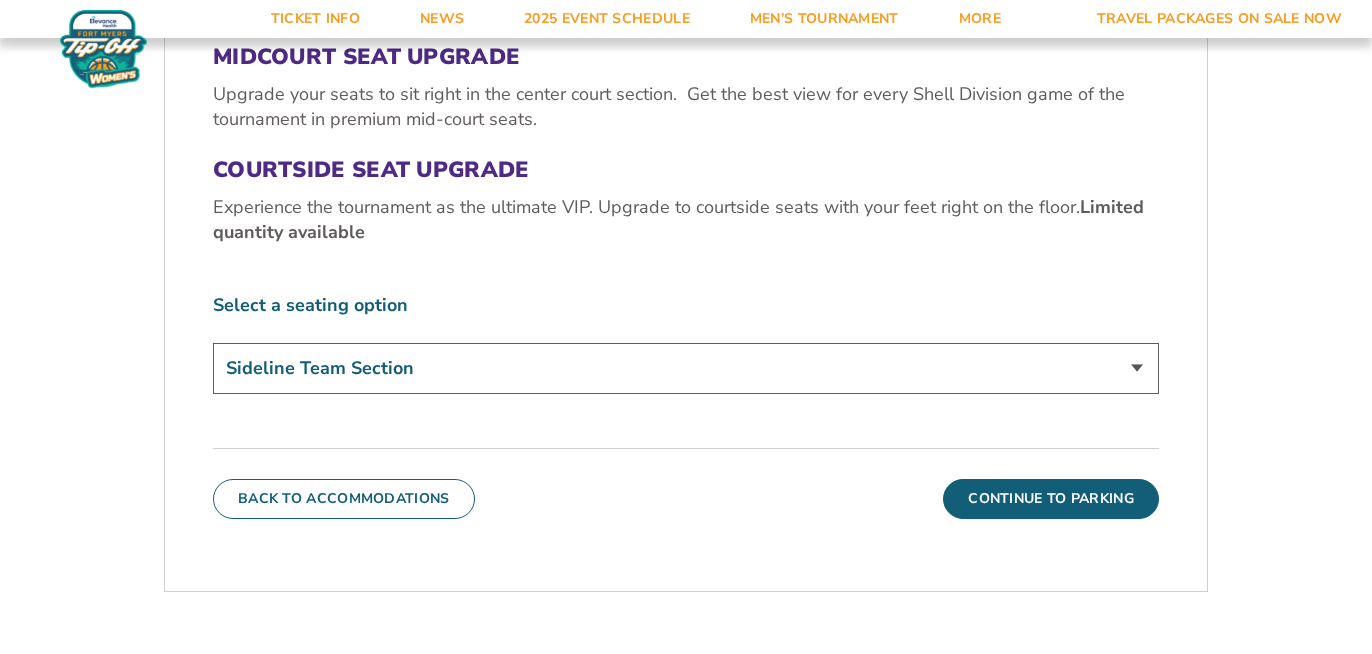 scroll, scrollTop: 1108, scrollLeft: 0, axis: vertical 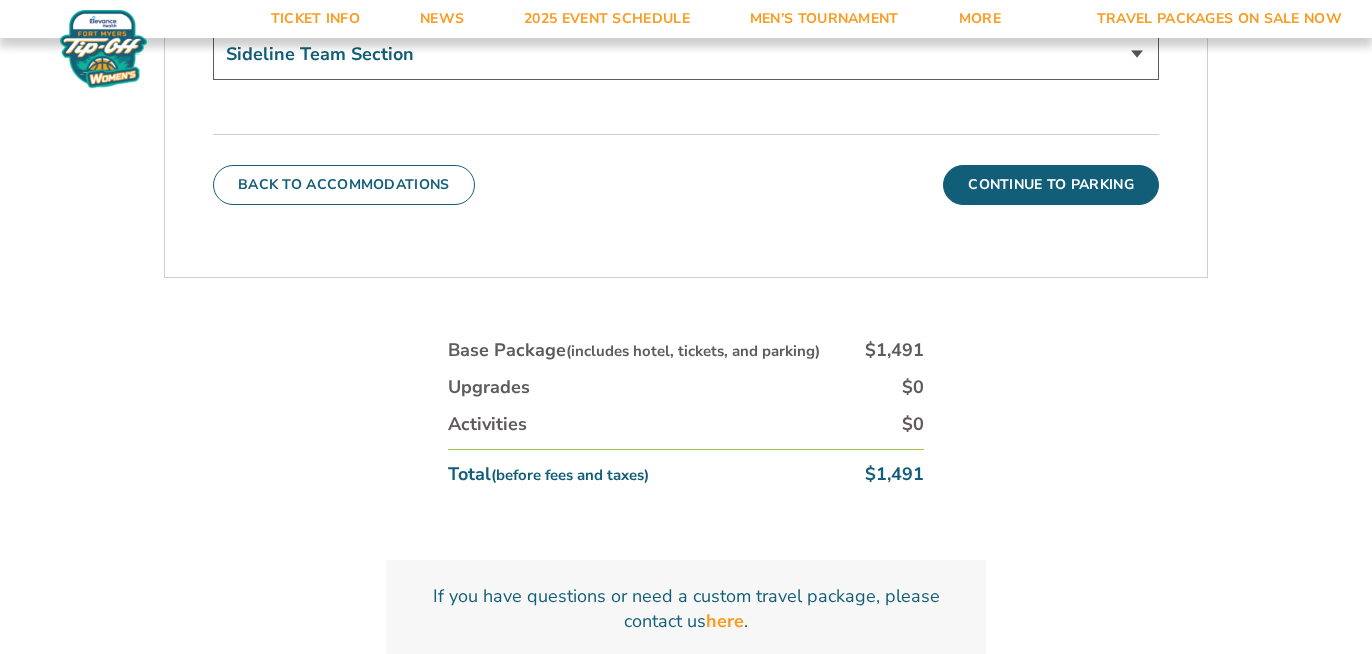 click on "Continue To Parking" at bounding box center (1051, 185) 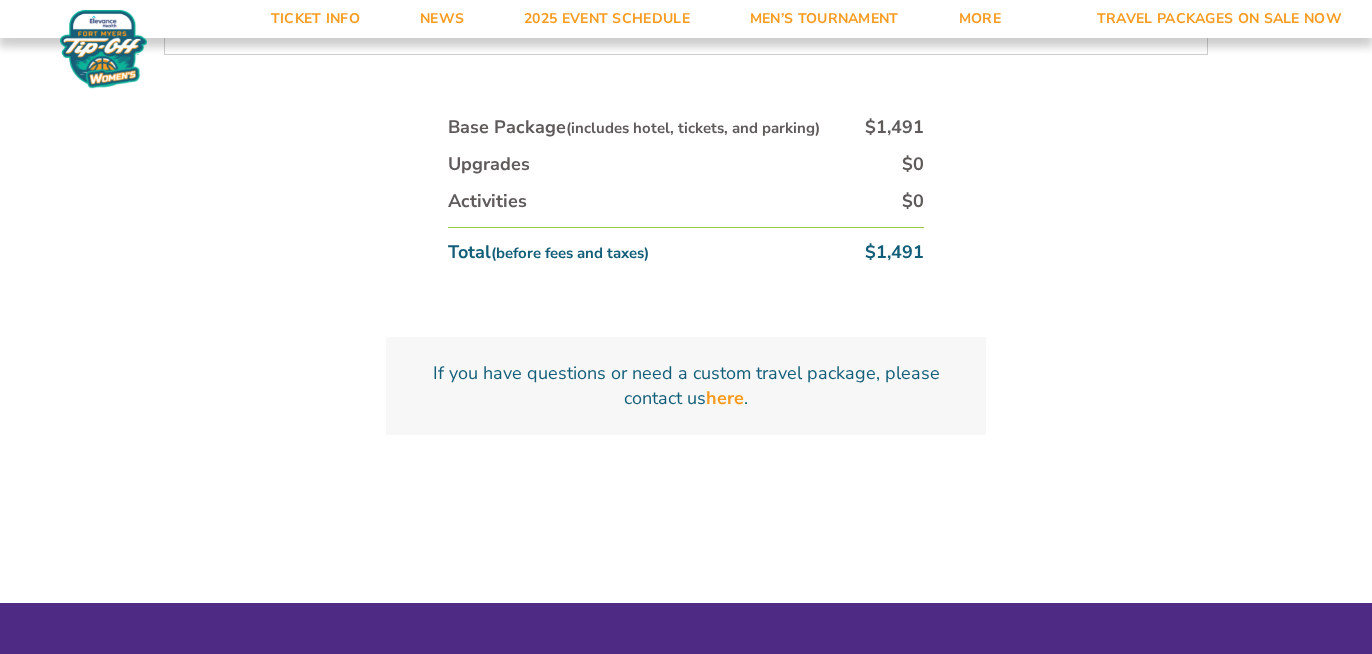 scroll, scrollTop: 975, scrollLeft: 0, axis: vertical 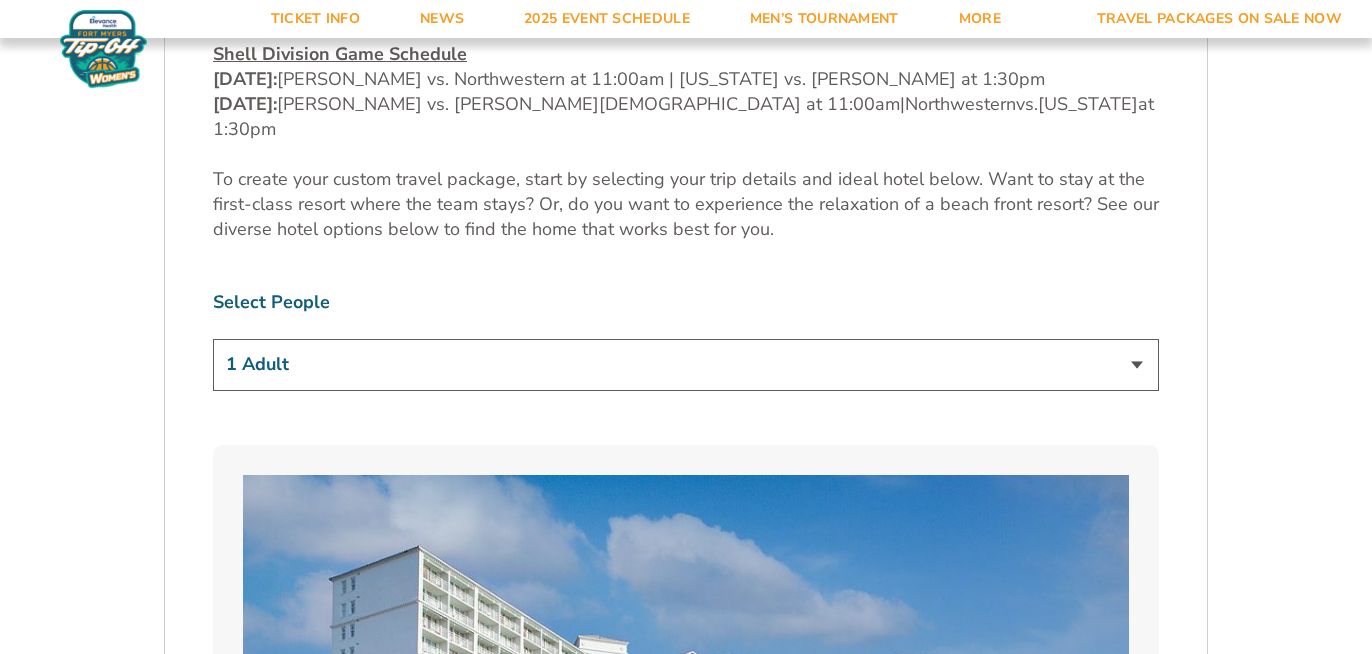 click on "1 Adult
2 Adults
3 Adults
4 Adults
2 Adults + 1 Child
2 Adults + 2 Children
2 Adults + 3 Children" at bounding box center [686, 364] 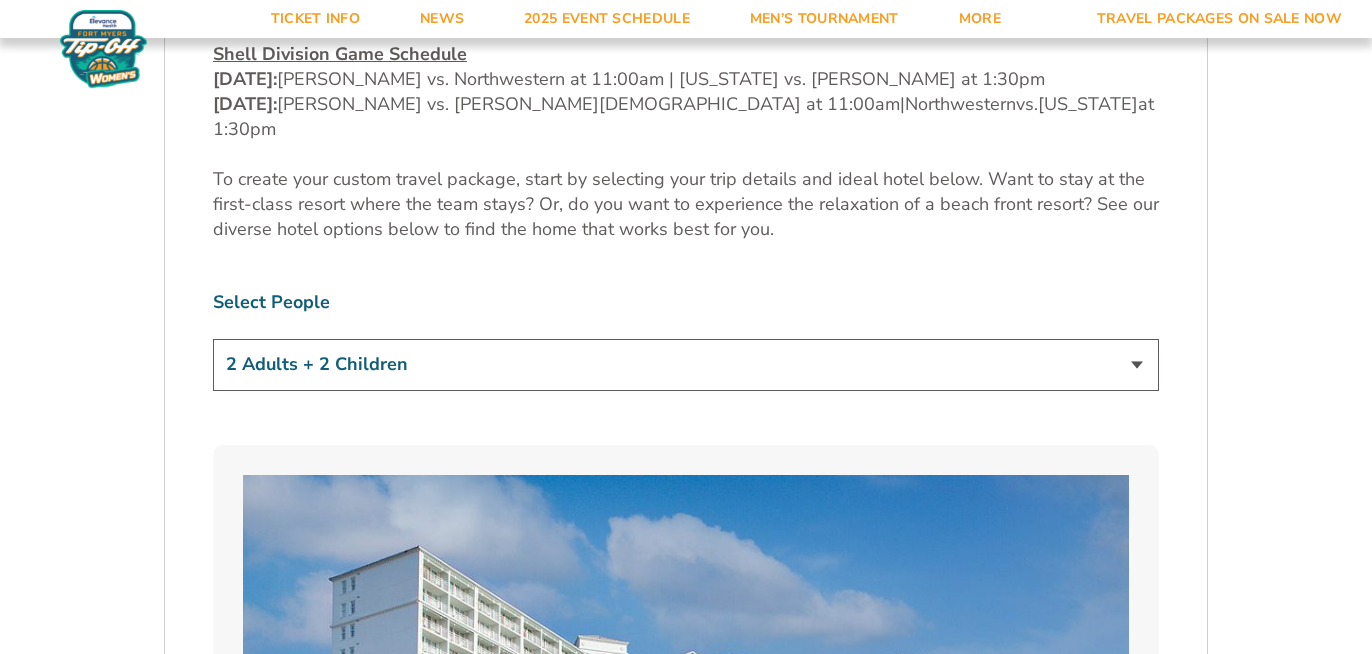 click on "1 Adult
2 Adults
3 Adults
4 Adults
2 Adults + 1 Child
2 Adults + 2 Children
2 Adults + 3 Children" at bounding box center [686, 364] 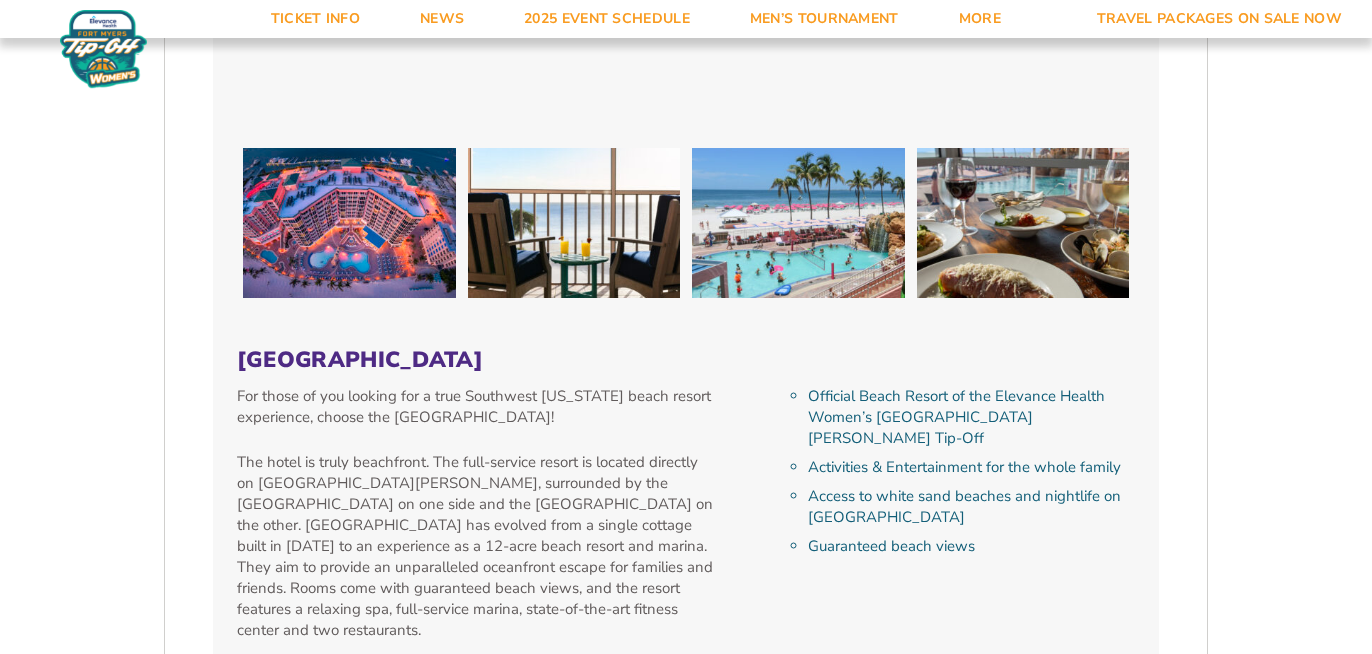 scroll, scrollTop: 5866, scrollLeft: 0, axis: vertical 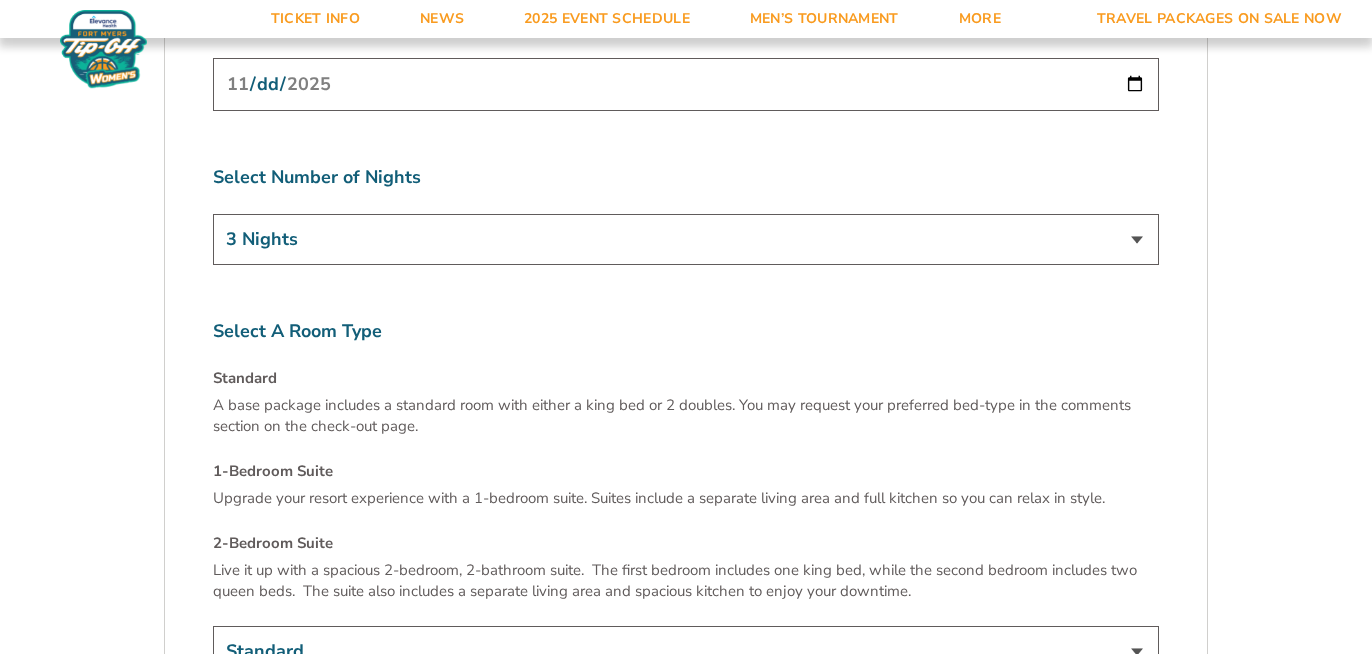 click on "Continue To Seats" at bounding box center [1060, 783] 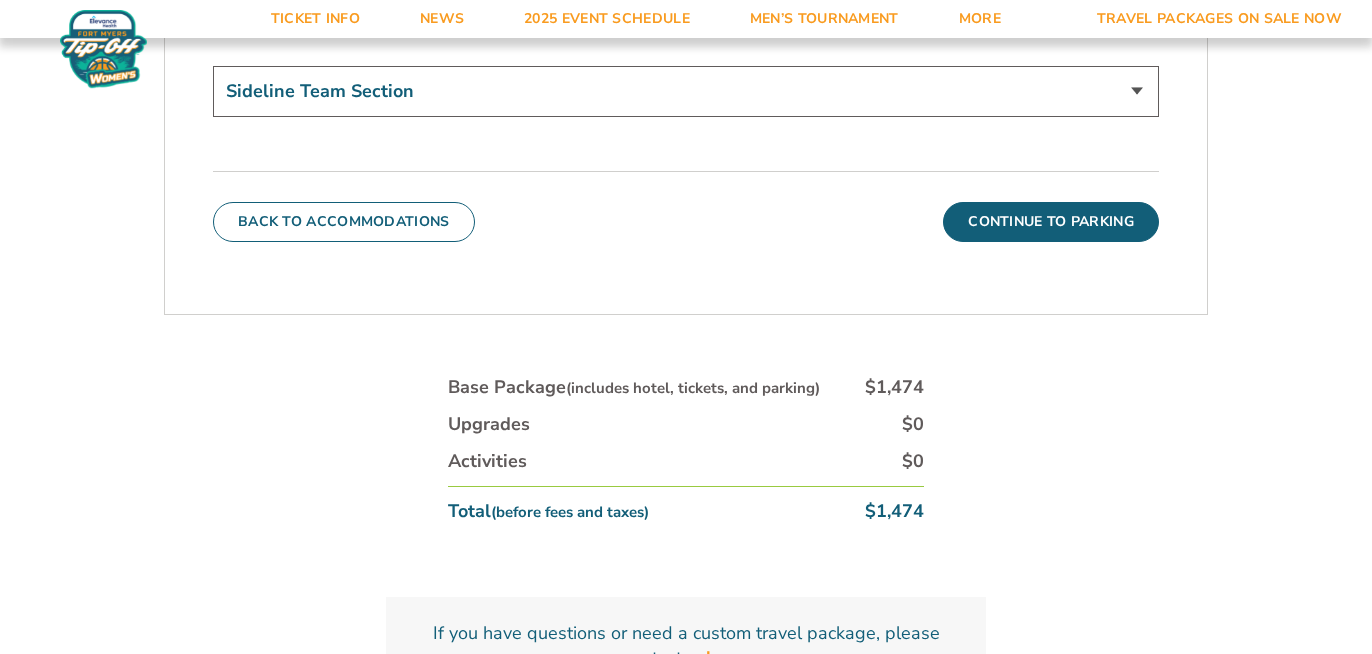scroll, scrollTop: 1108, scrollLeft: 0, axis: vertical 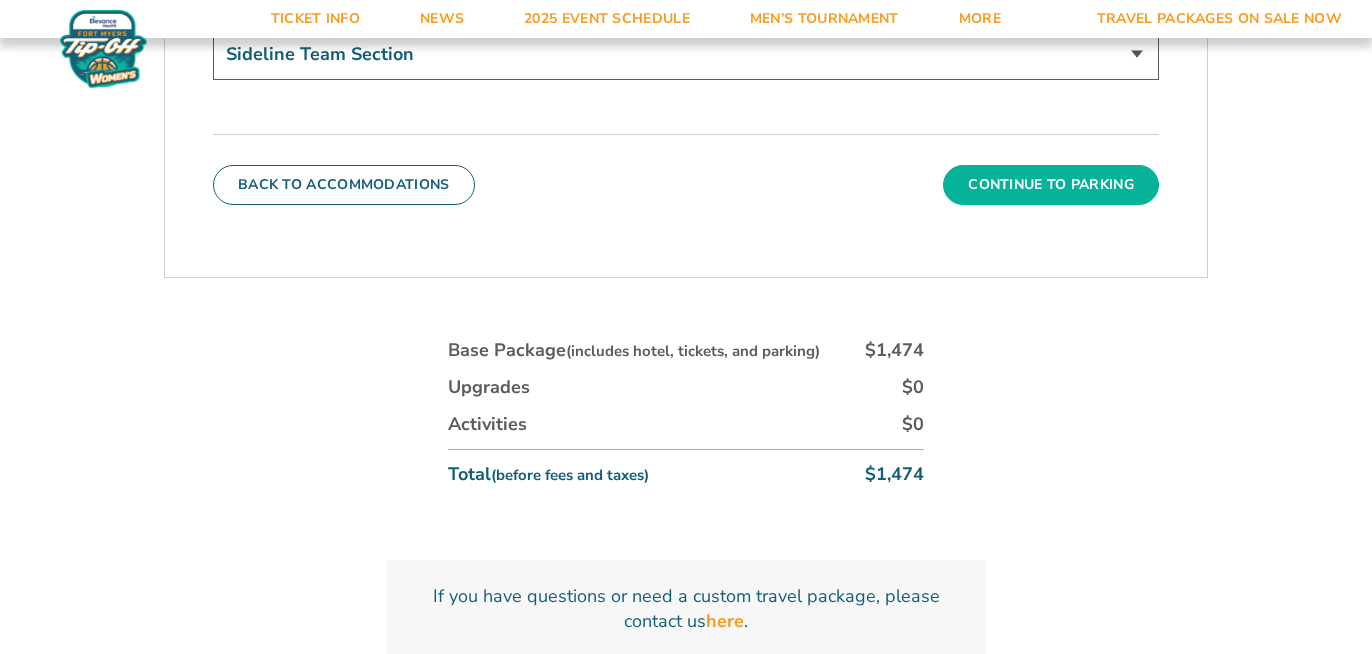 click on "Continue To Parking" at bounding box center [1051, 185] 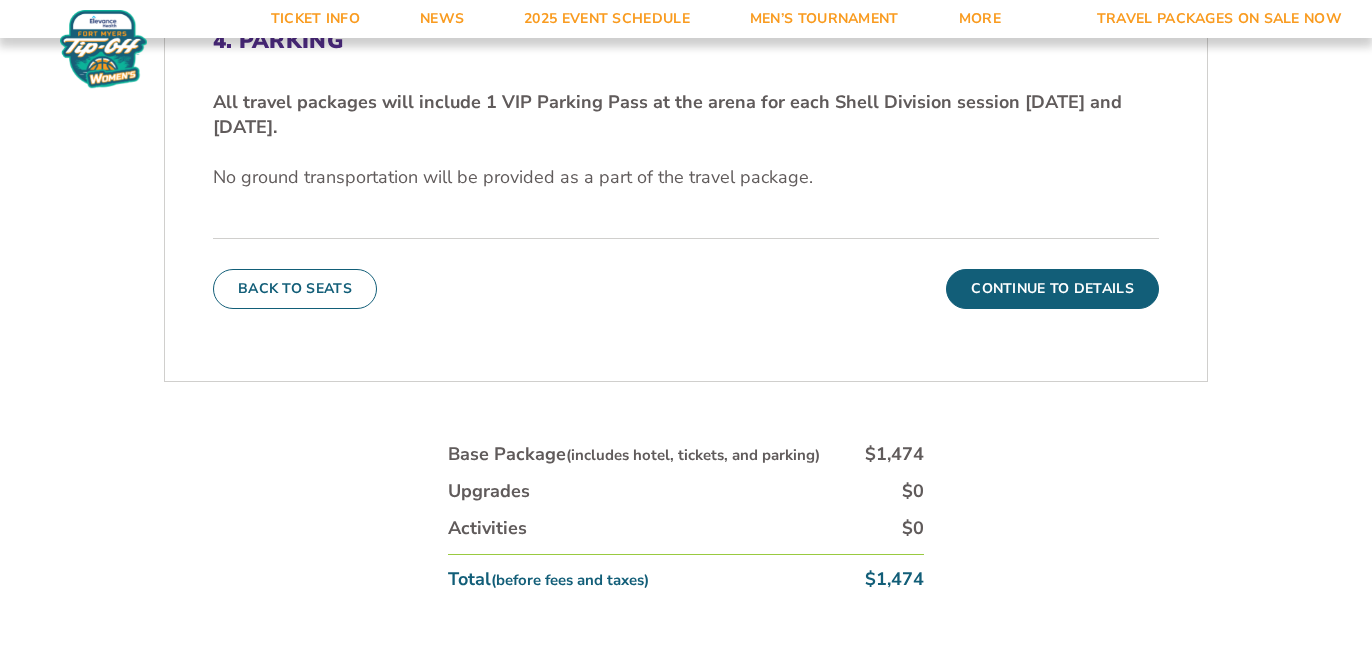 scroll, scrollTop: 976, scrollLeft: 0, axis: vertical 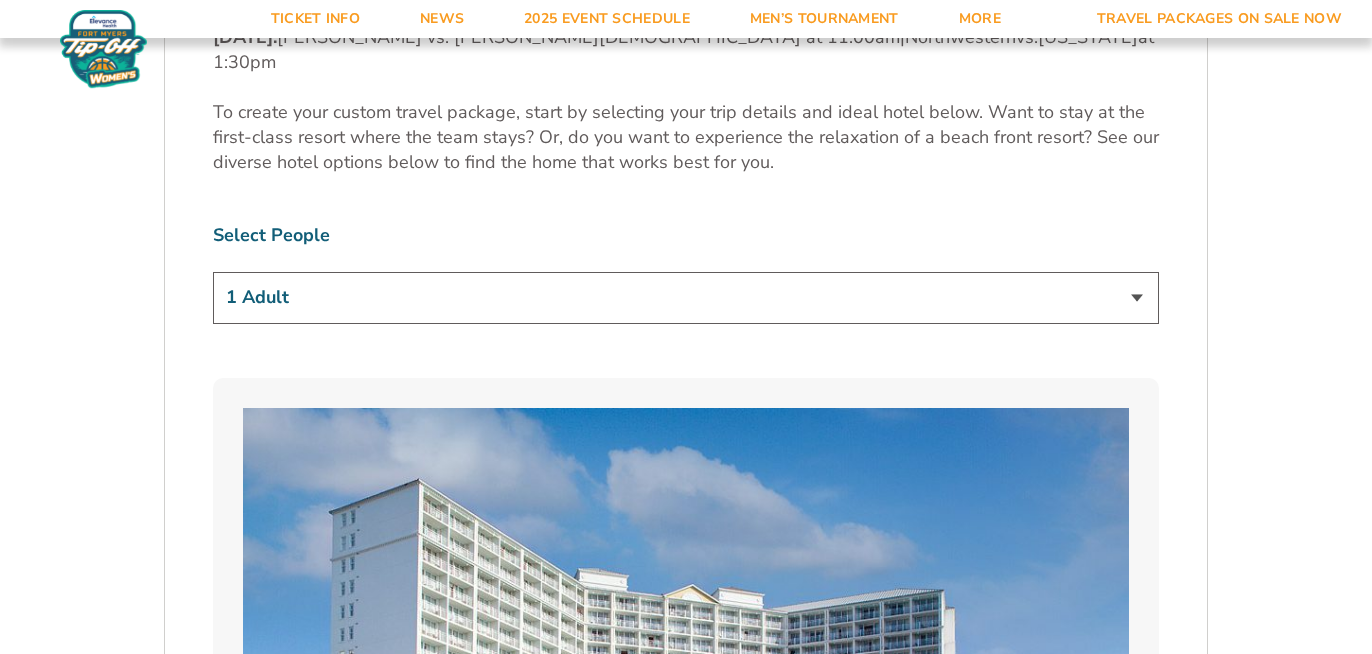 click on "1 Adult
2 Adults
3 Adults
4 Adults
2 Adults + 1 Child
2 Adults + 2 Children
2 Adults + 3 Children" at bounding box center (686, 297) 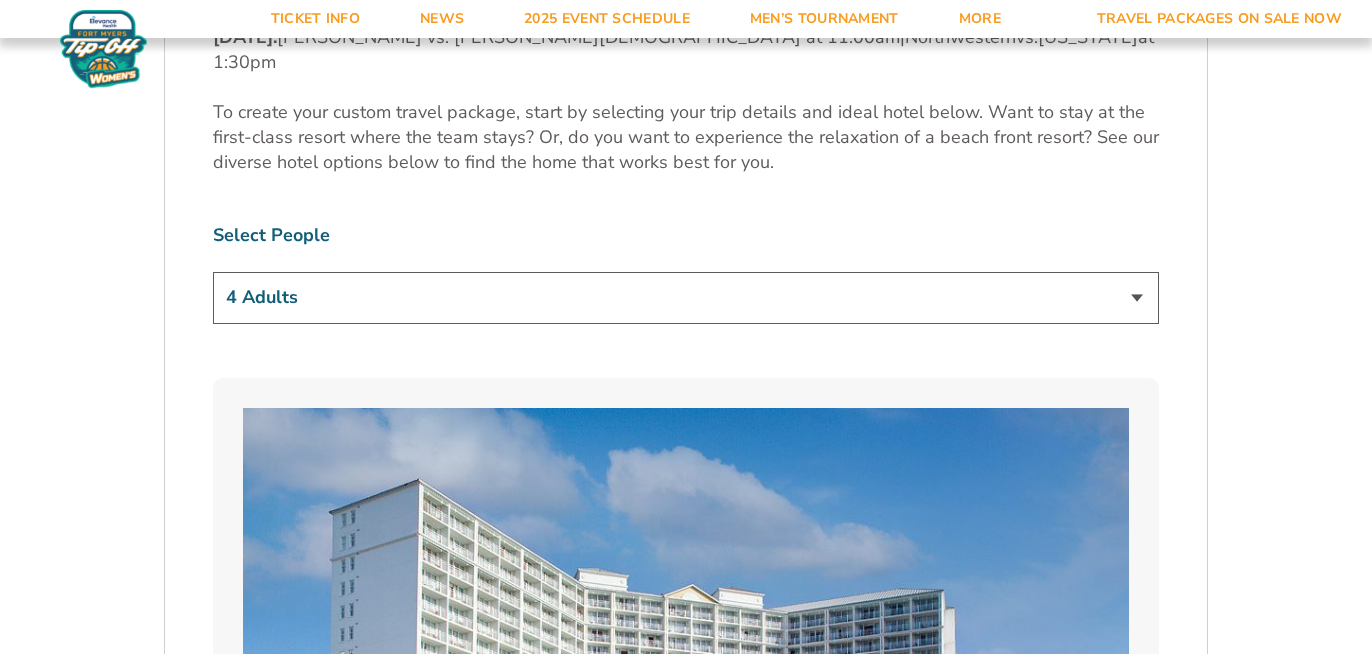 click on "1 Adult
2 Adults
3 Adults
4 Adults
2 Adults + 1 Child
2 Adults + 2 Children
2 Adults + 3 Children" at bounding box center (686, 297) 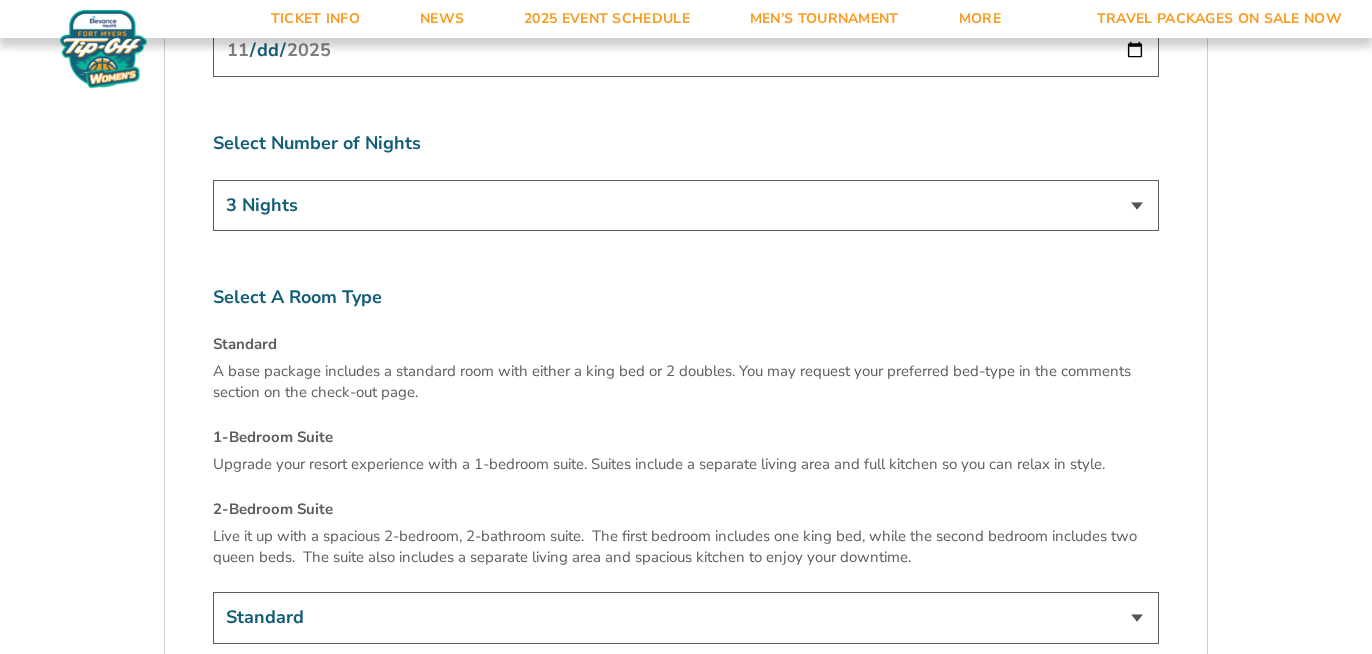 scroll, scrollTop: 7866, scrollLeft: 0, axis: vertical 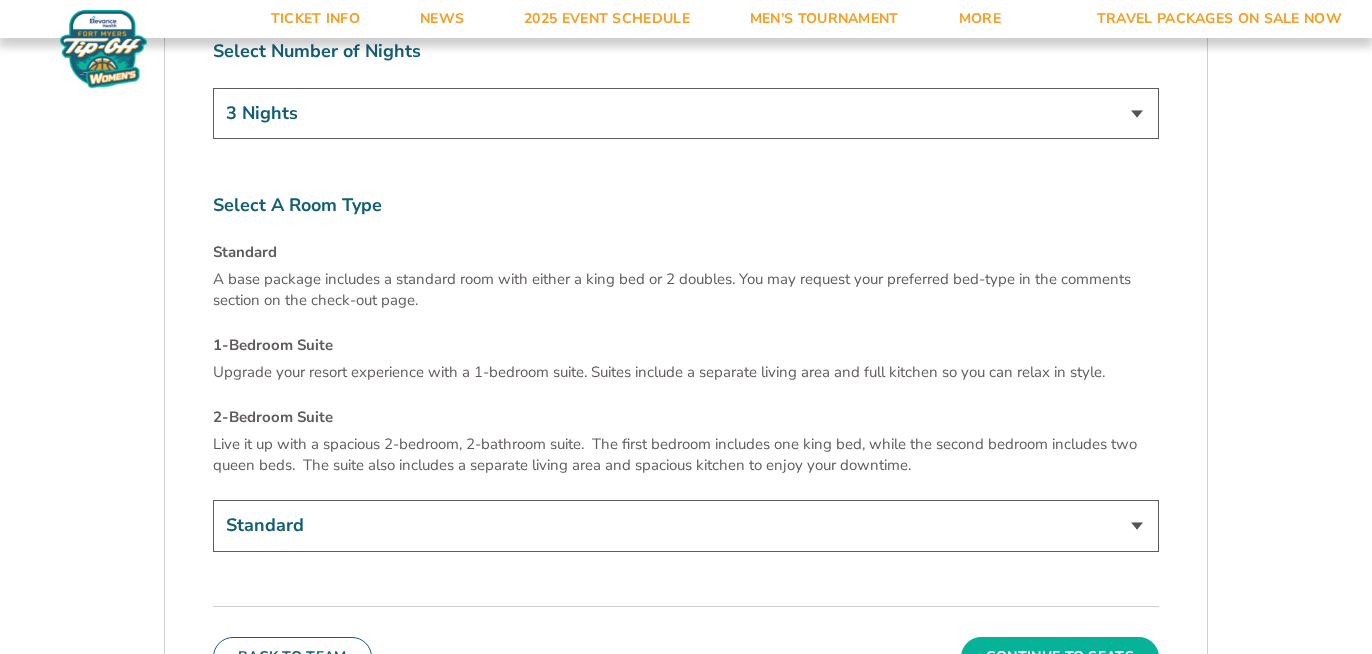 click on "Continue To Seats" at bounding box center [1060, 657] 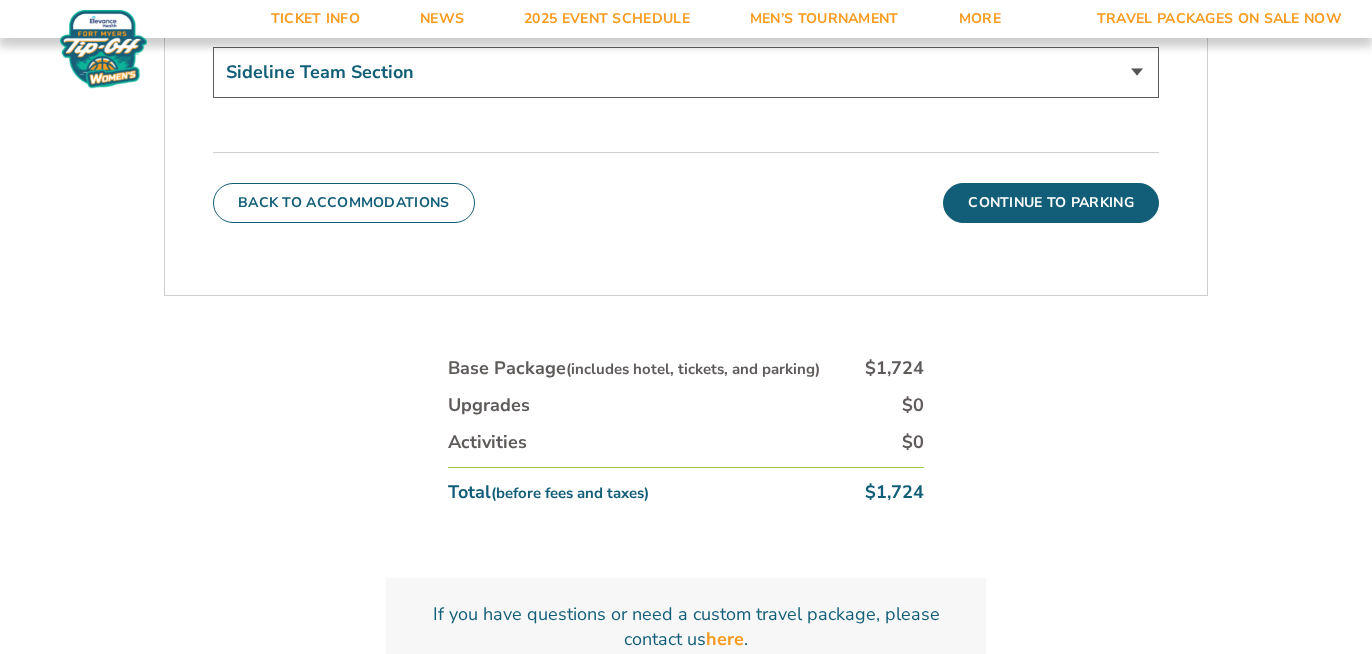 scroll, scrollTop: 1176, scrollLeft: 0, axis: vertical 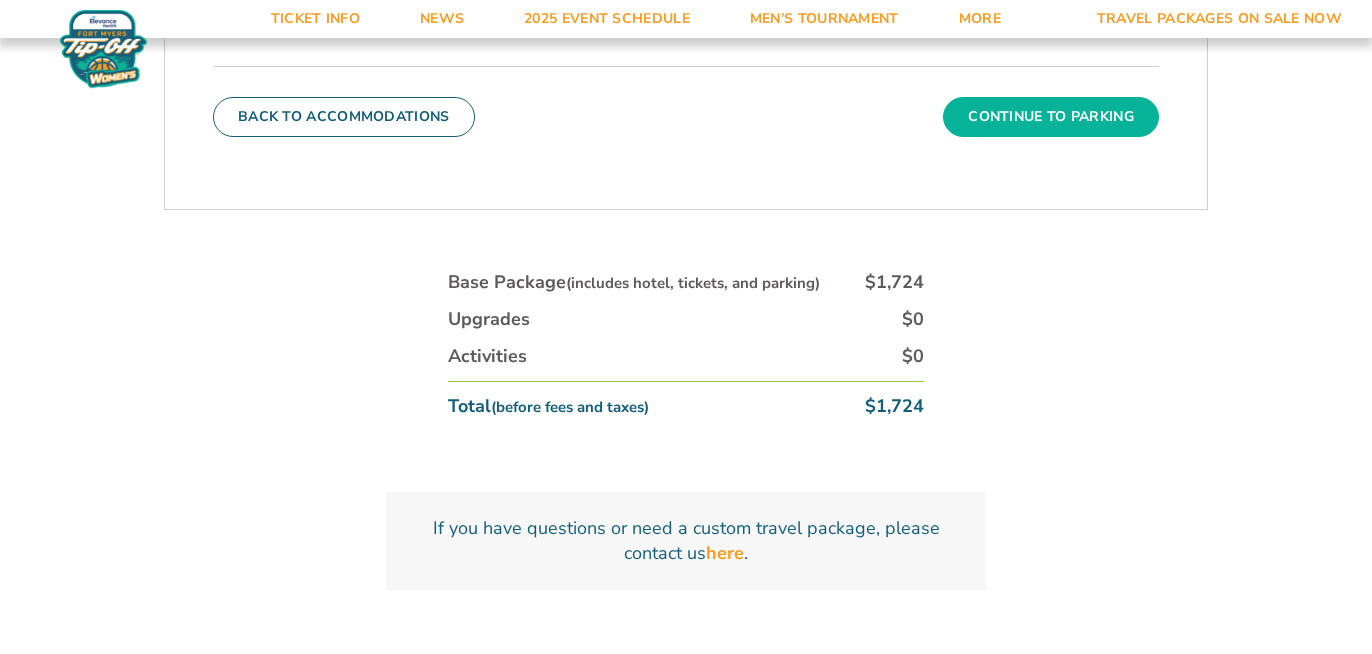 click on "Continue To Parking" at bounding box center (1051, 117) 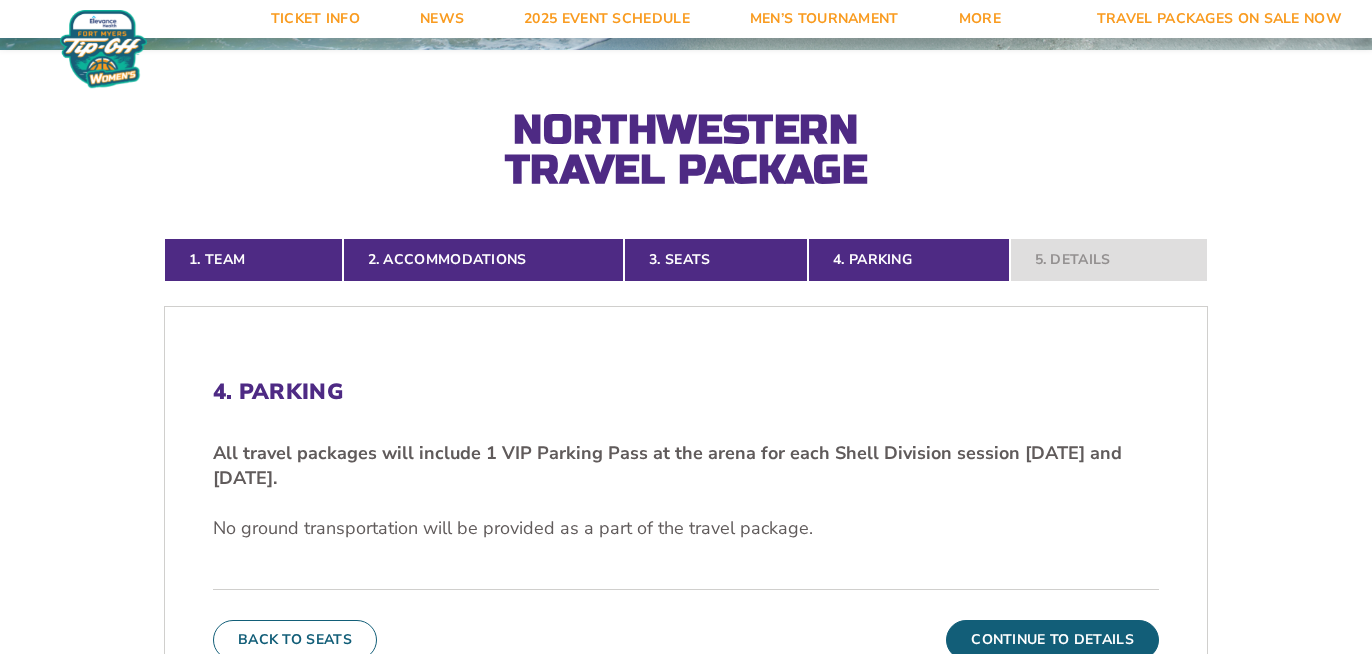 scroll, scrollTop: 308, scrollLeft: 0, axis: vertical 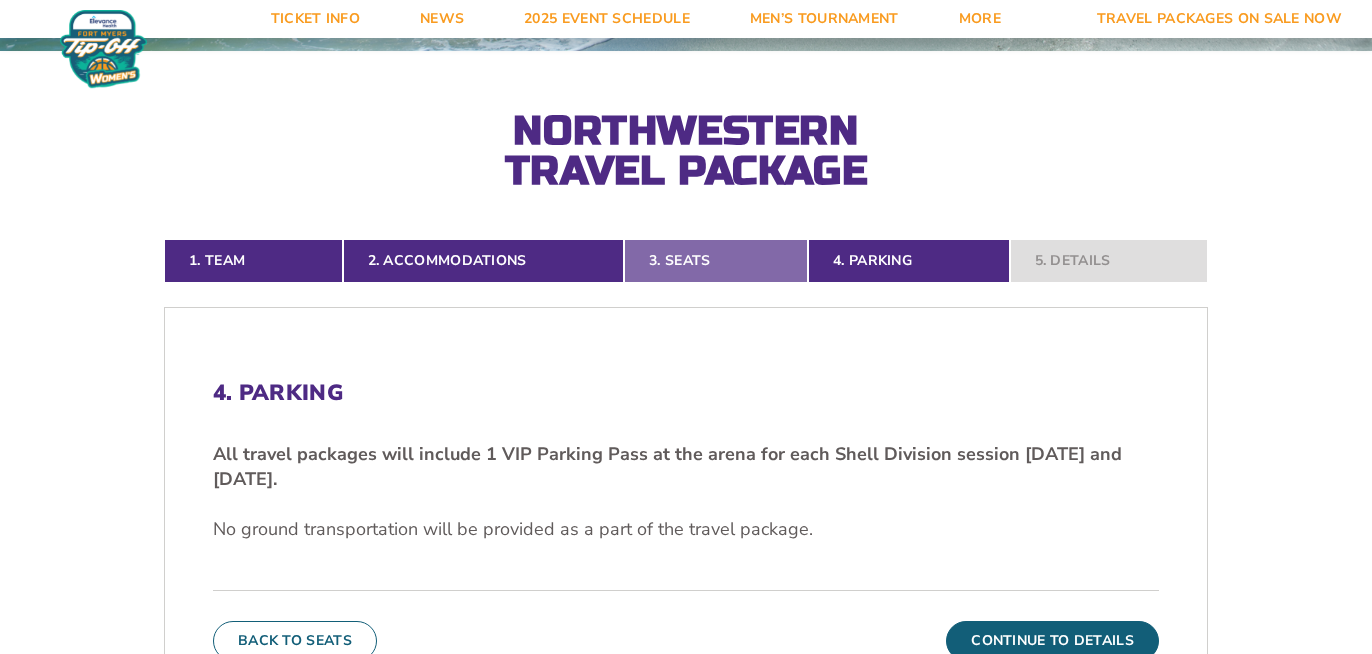 click on "3. Seats" at bounding box center (716, 261) 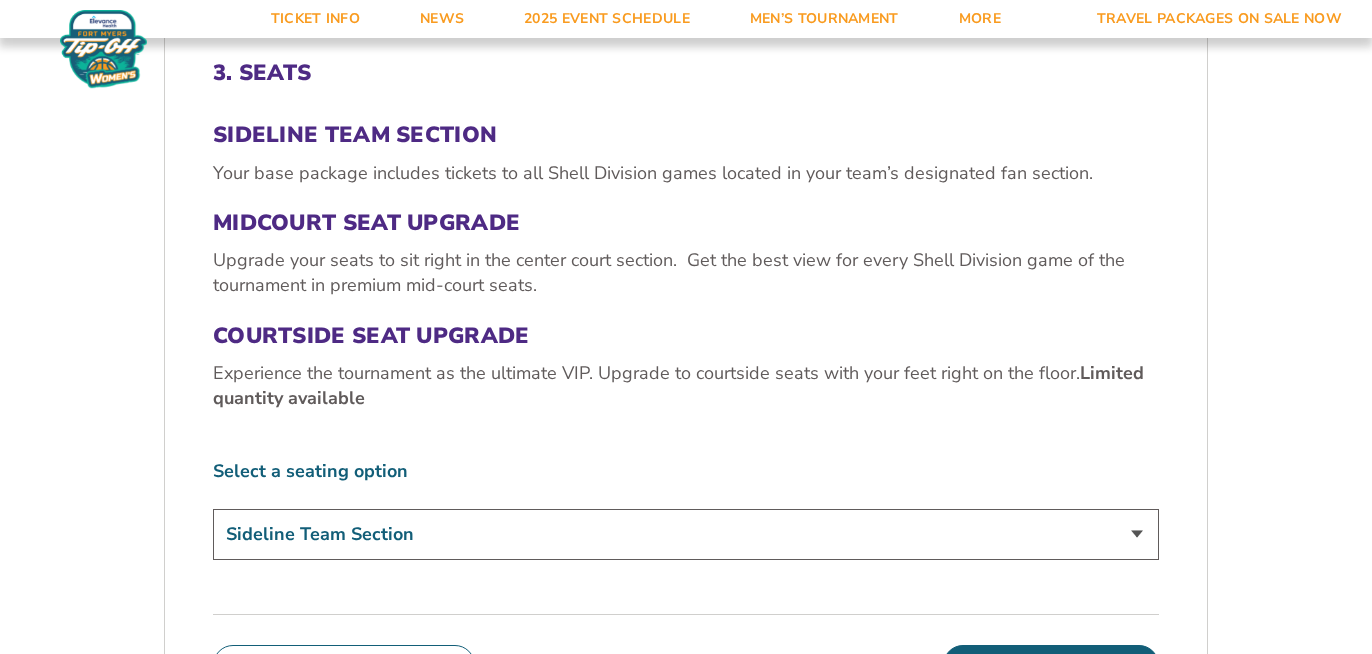 scroll, scrollTop: 641, scrollLeft: 0, axis: vertical 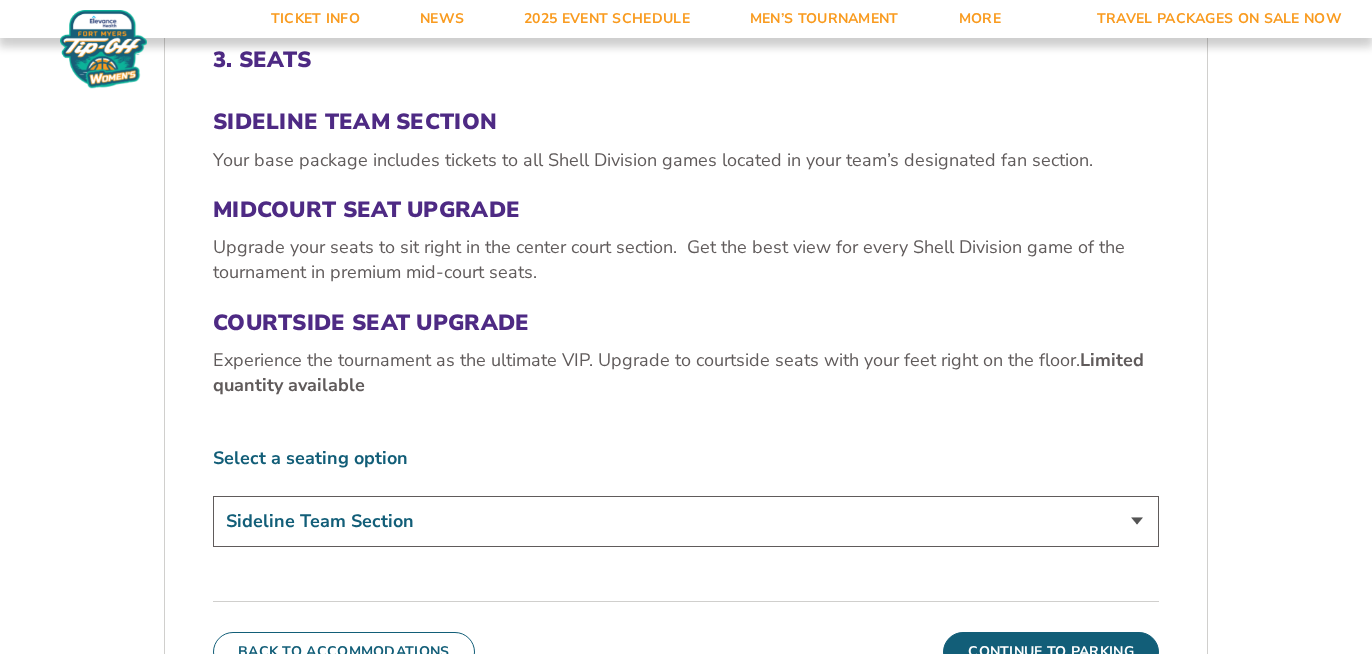 click on "Sideline Team Section
Midcourt Seat Upgrade (+$70 per person)
Courtside Seat Upgrade (+$135 per person)" at bounding box center (686, 521) 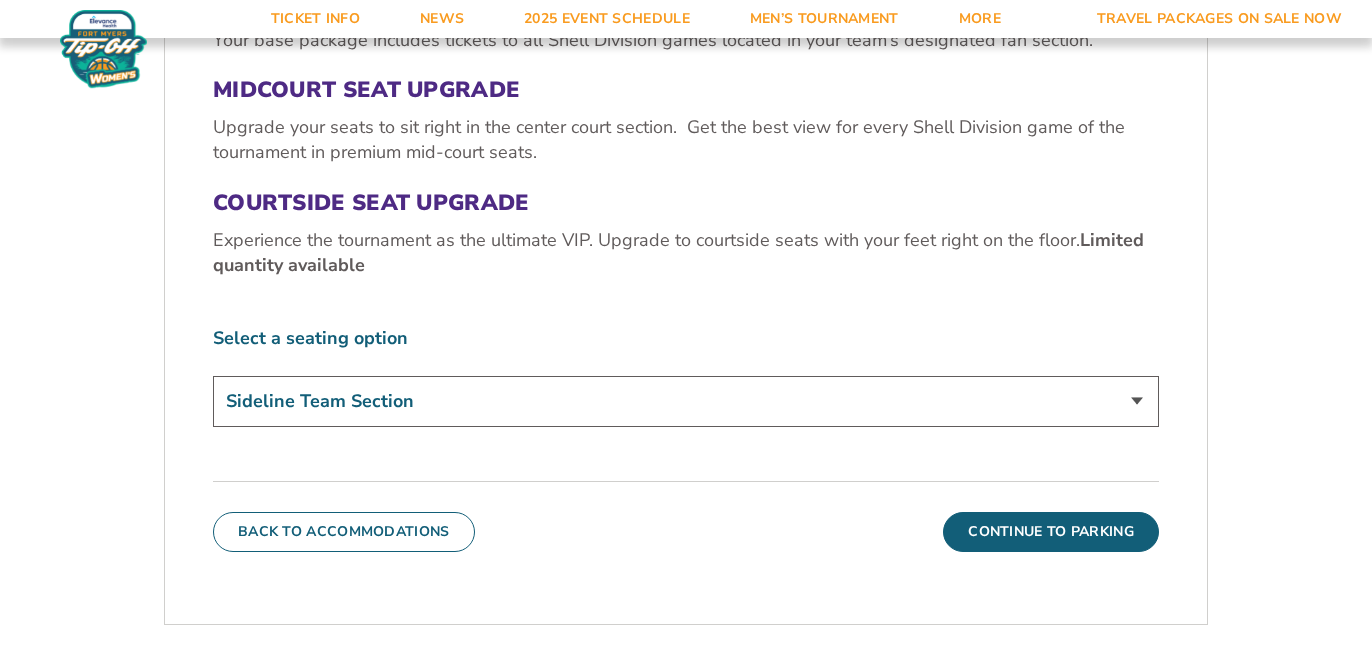 scroll, scrollTop: 775, scrollLeft: 0, axis: vertical 